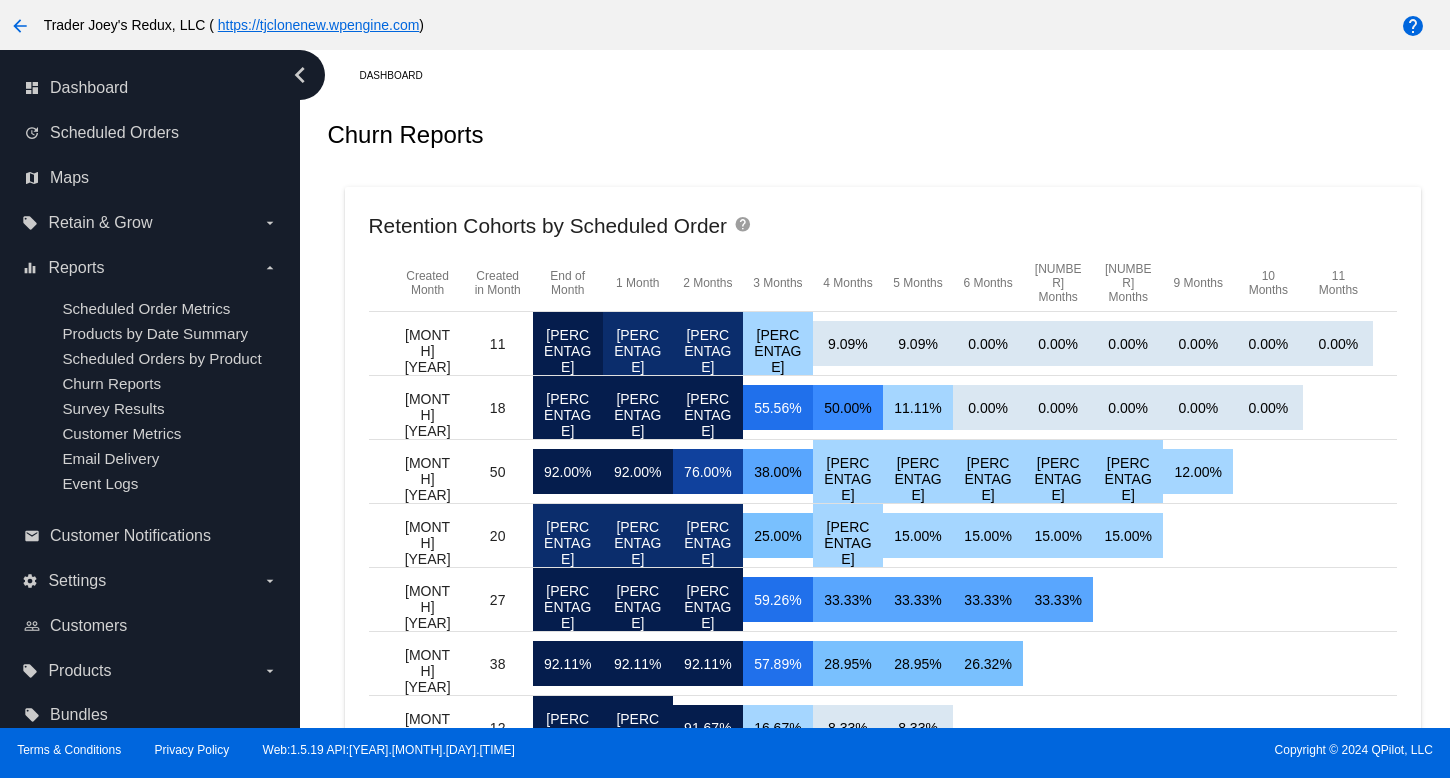 scroll, scrollTop: 0, scrollLeft: 0, axis: both 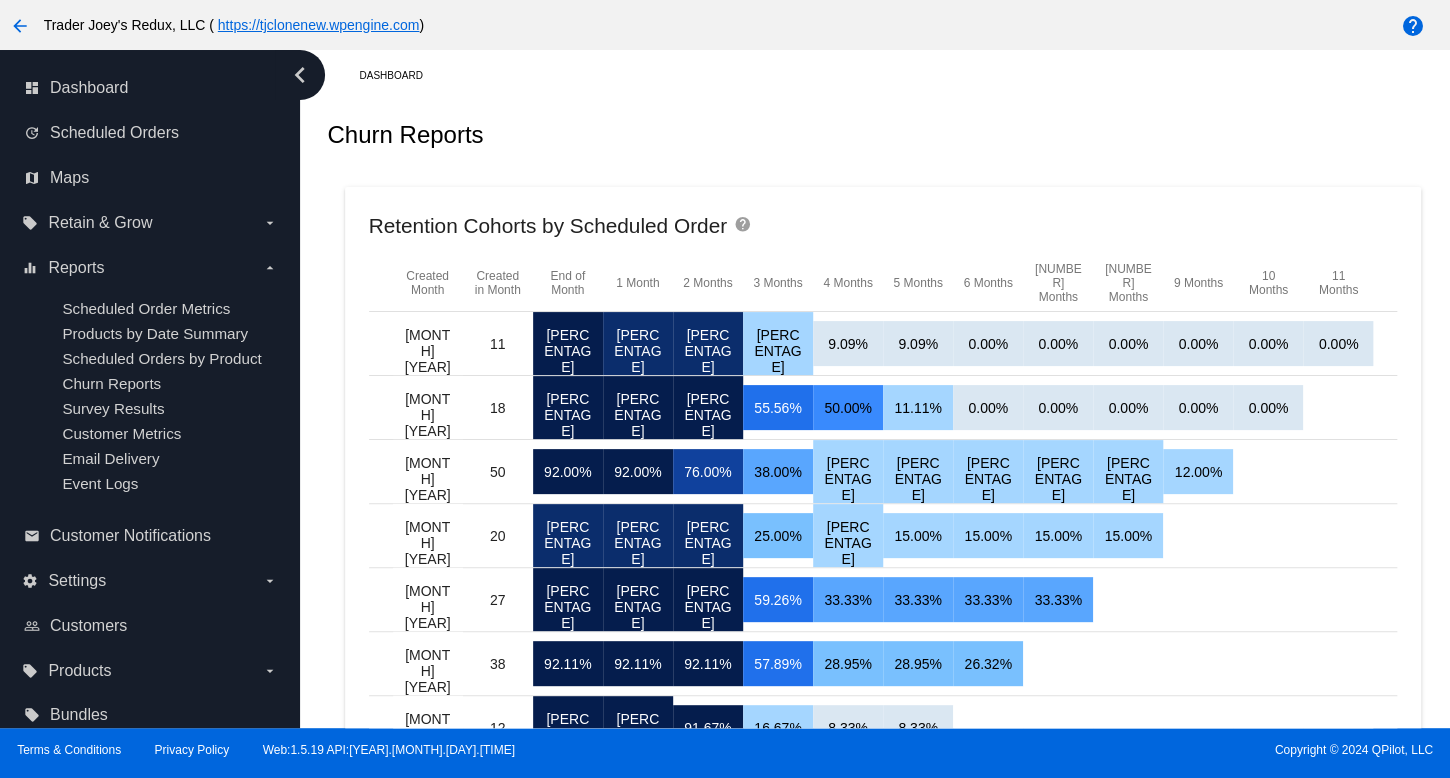 drag, startPoint x: 630, startPoint y: 500, endPoint x: 647, endPoint y: 478, distance: 27.802877 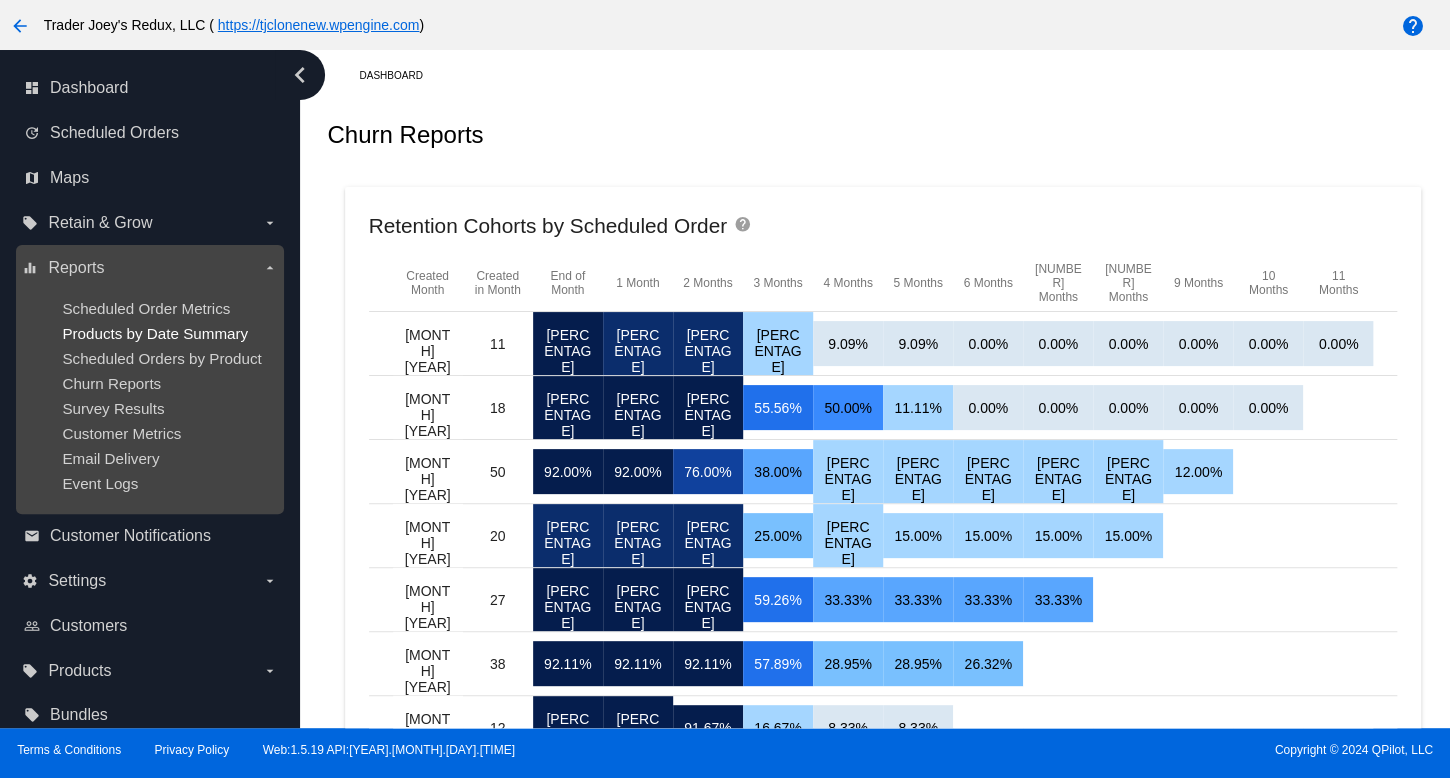 click on "Products by Date Summary" at bounding box center (155, 333) 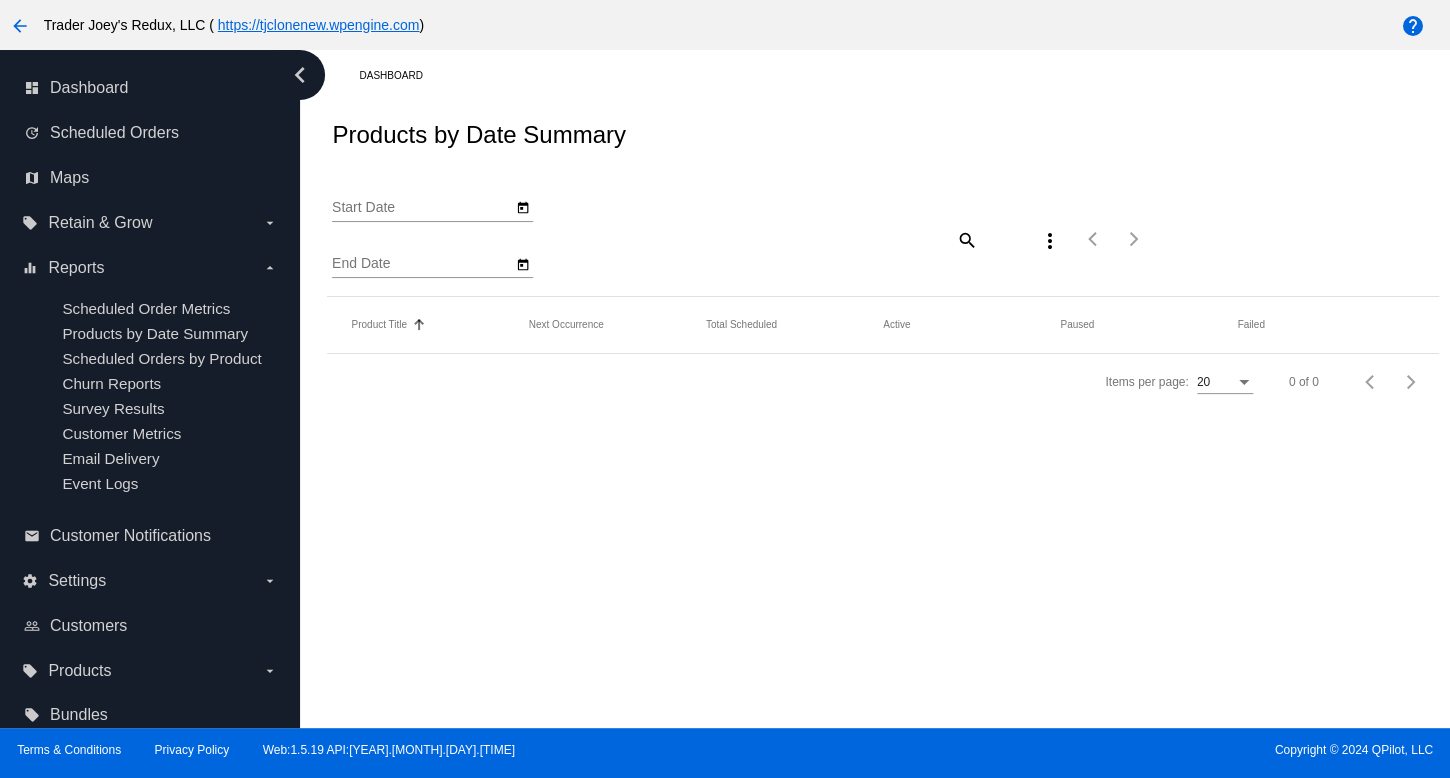 type on "[MM]/[DD]/[YYYY]" 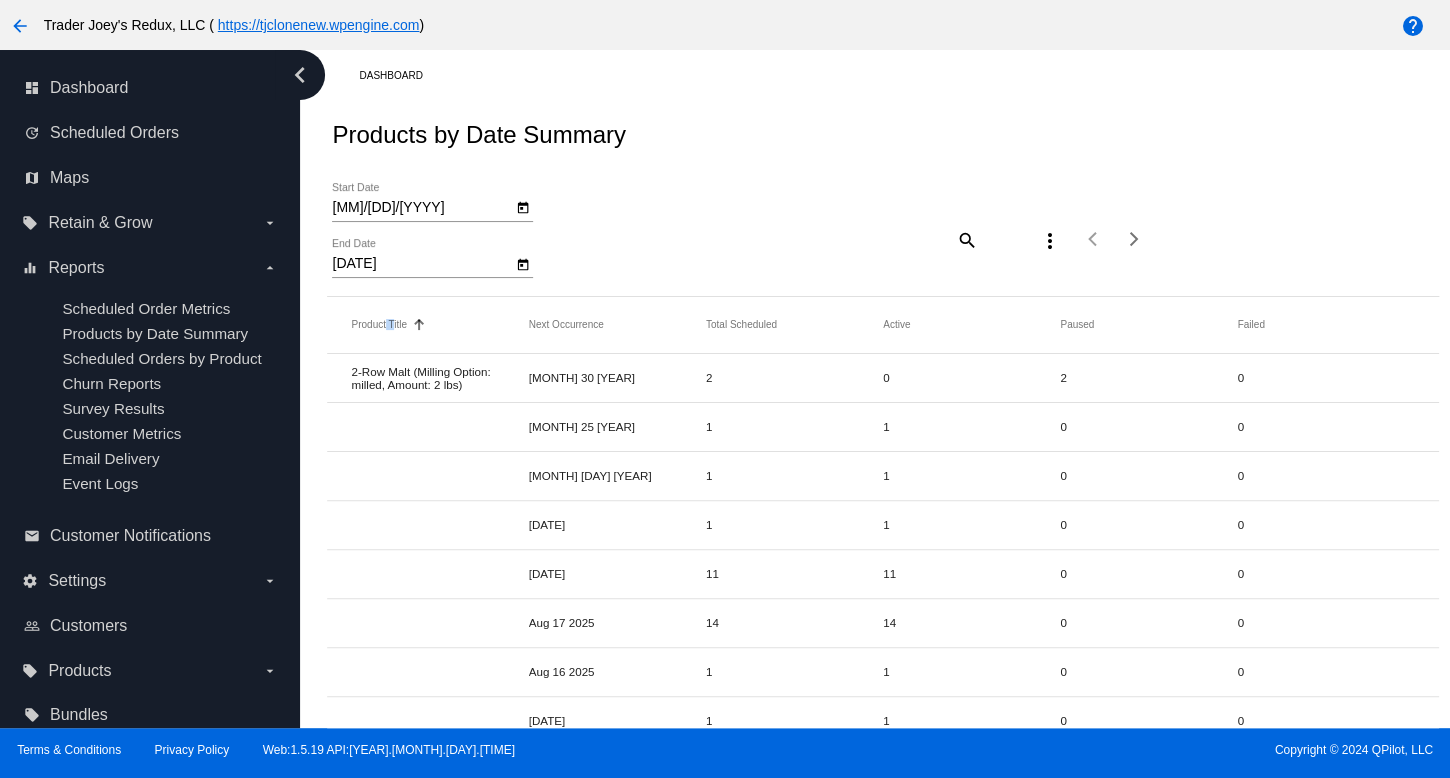 drag, startPoint x: 392, startPoint y: 309, endPoint x: 389, endPoint y: 241, distance: 68.06615 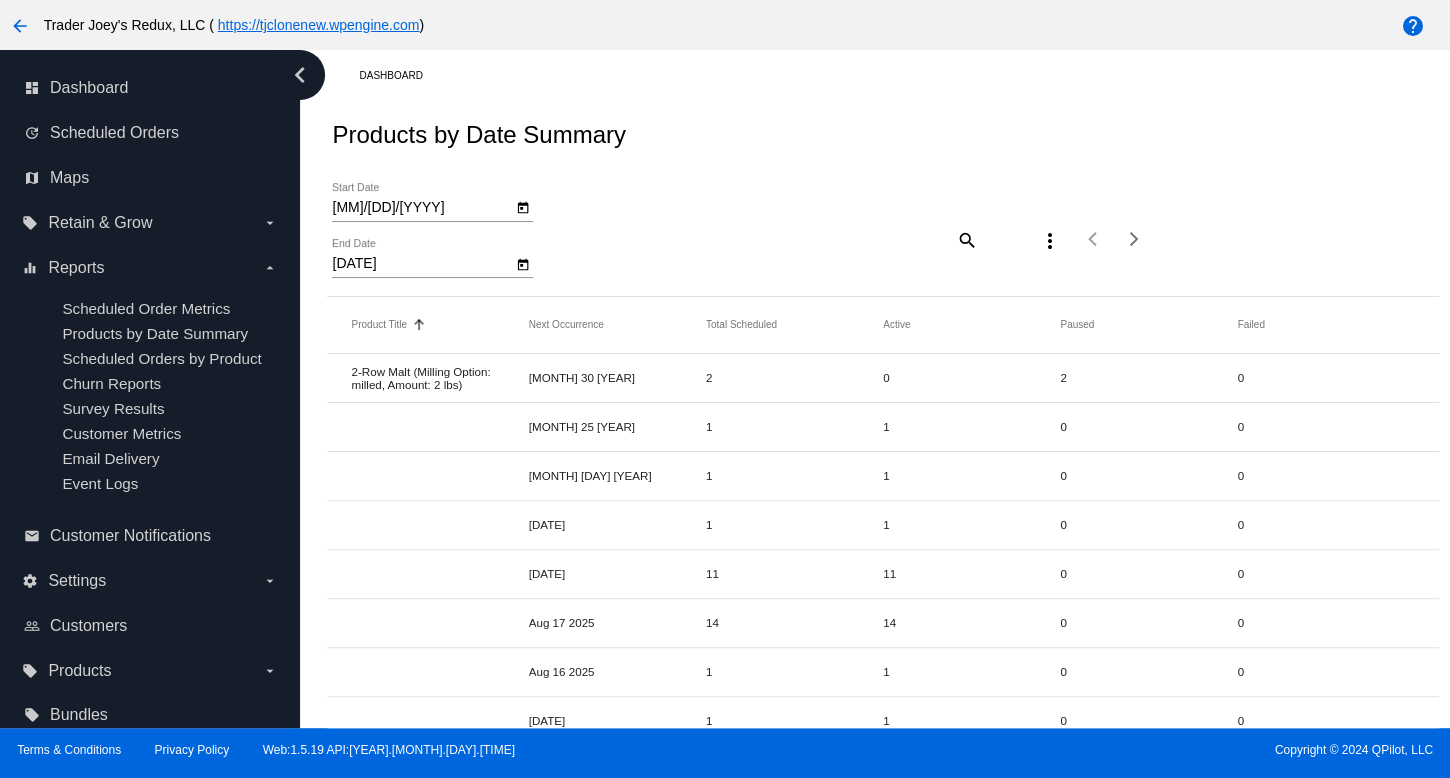click on "dashboard
Dashboard
update
Scheduled Orders
map
Maps
local_offer
Retain & Grow
arrow_drop_down
equalizer
Reports
arrow_drop_down
Scheduled Order Metrics" at bounding box center [150, 402] 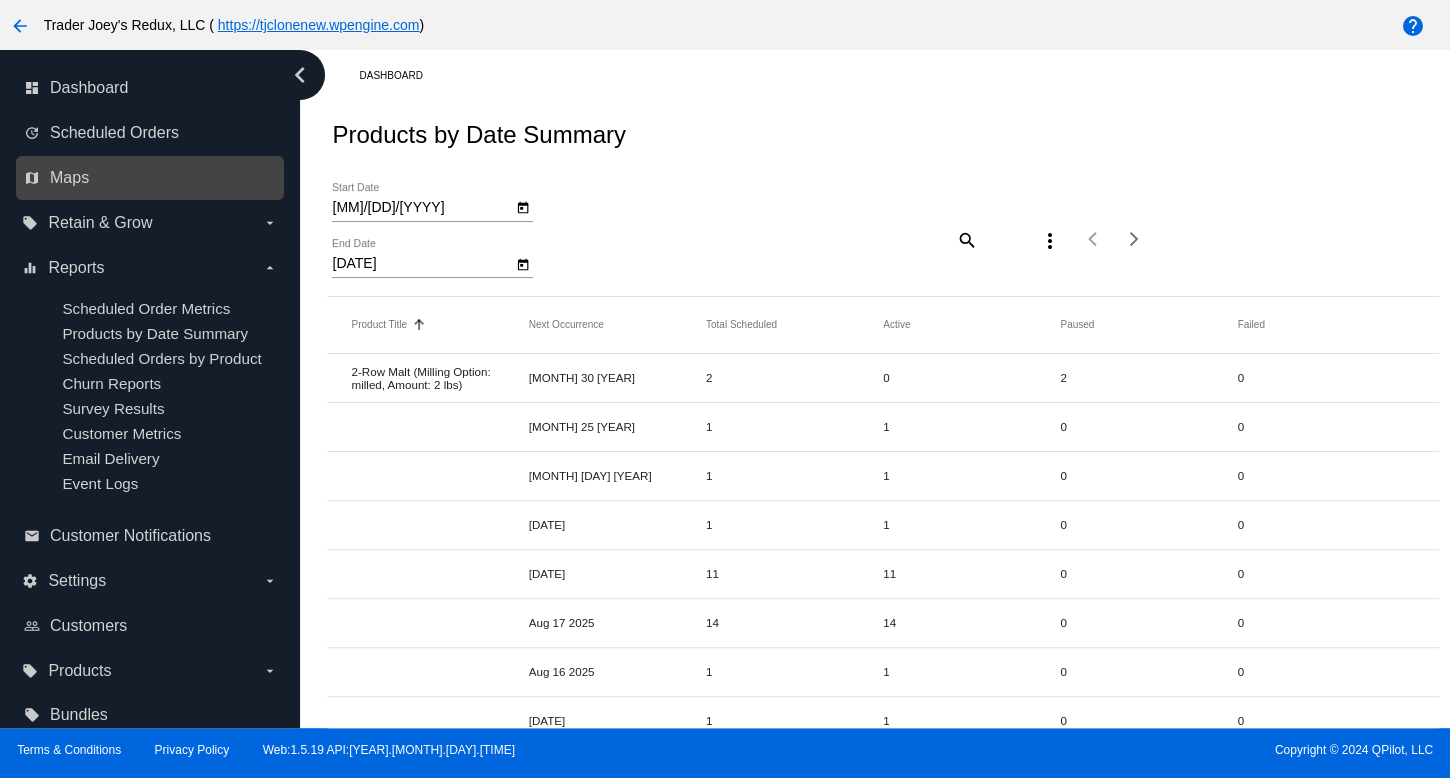 click on "map
Maps" at bounding box center (150, 178) 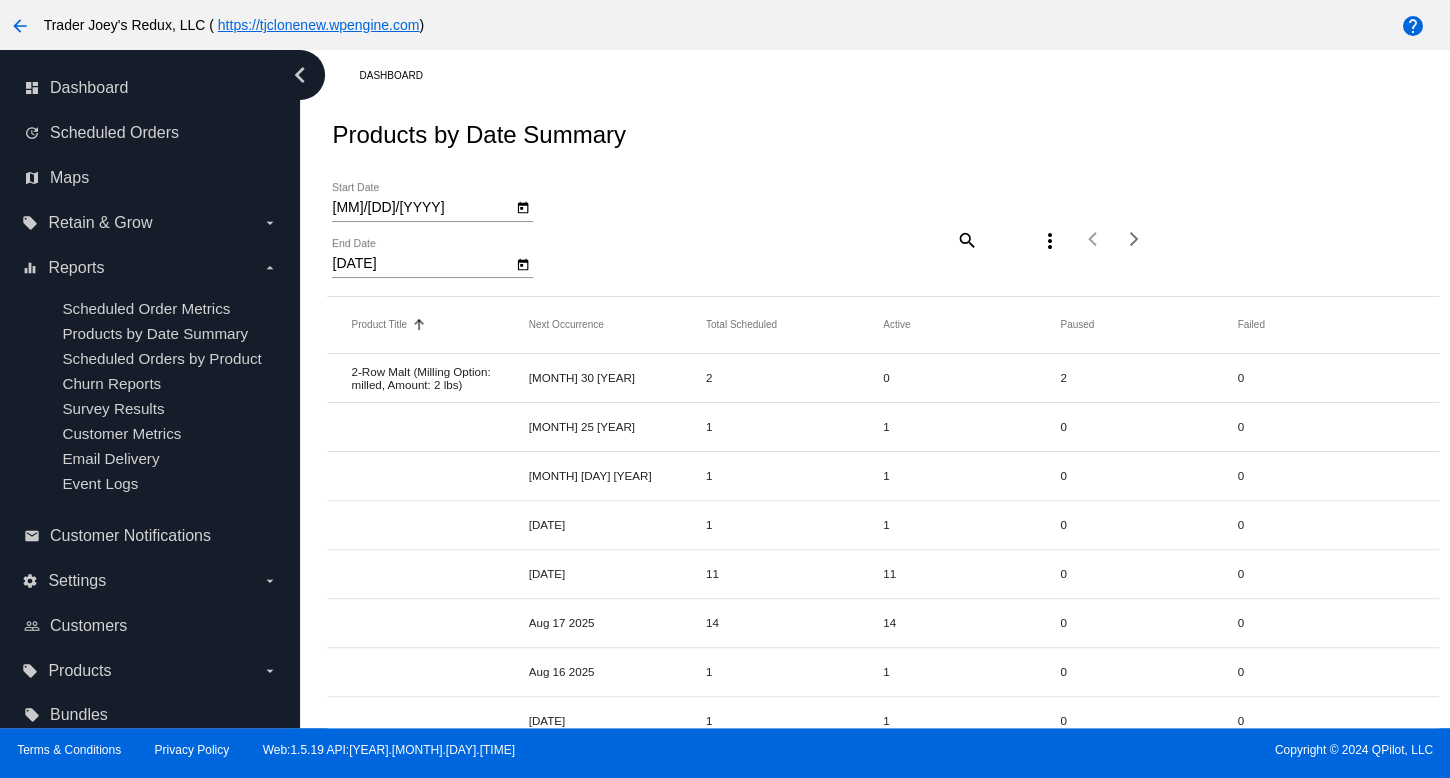 click on "Trader Joey's Redux, LLC ( [URL] )" at bounding box center [604, 25] 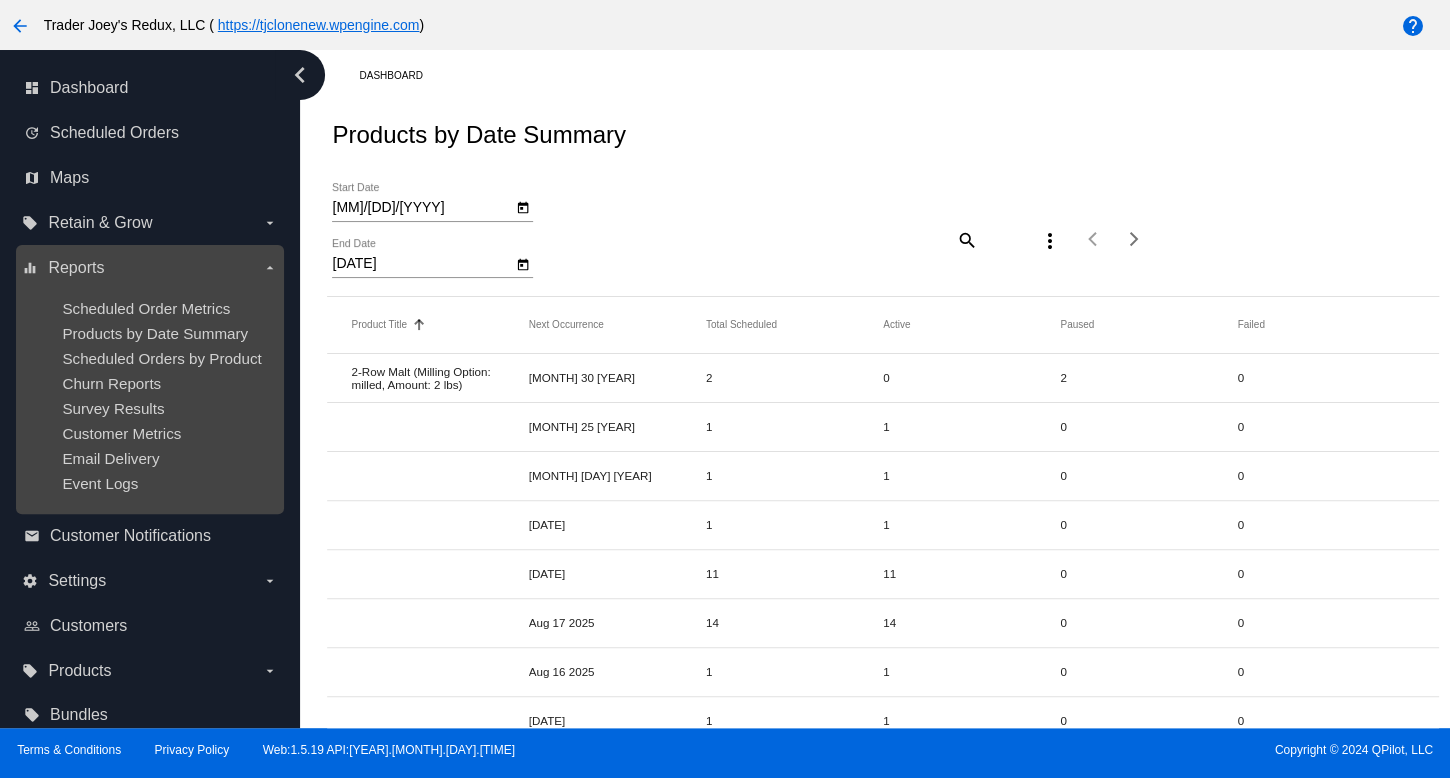click on "Event Logs" at bounding box center [165, 483] 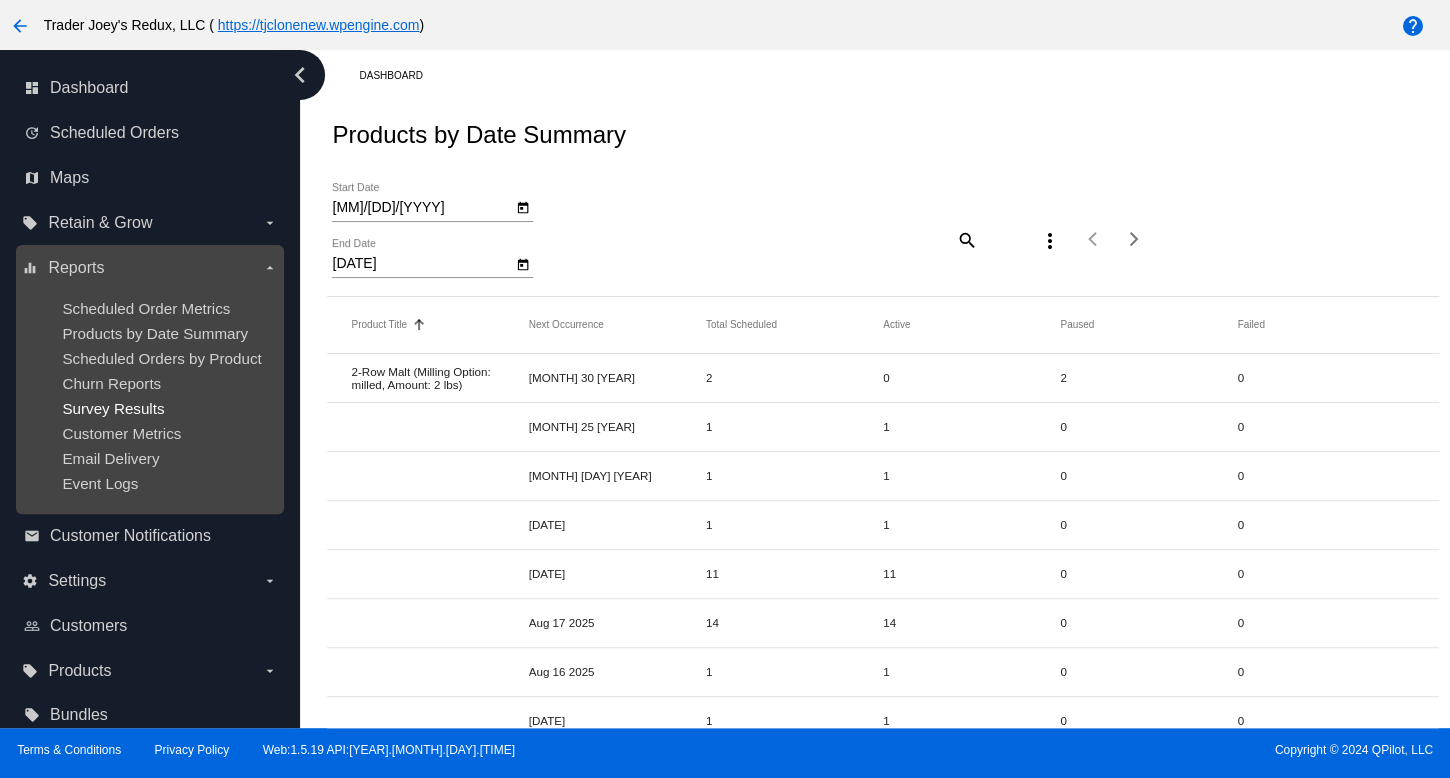 click on "Survey Results" at bounding box center [113, 408] 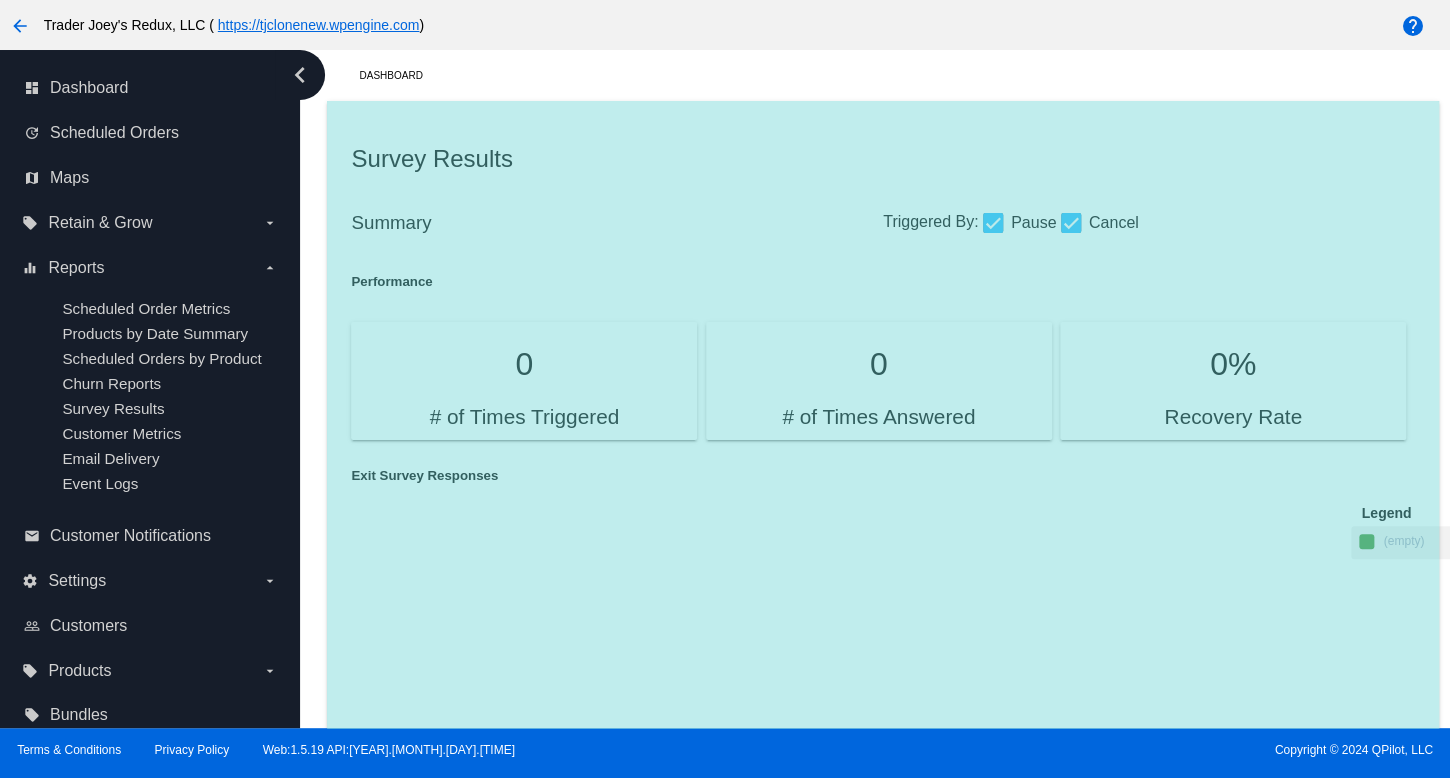 click on "Survey Results
Summary
Triggered By:
Pause
Cancel
Performance
0
# of Times Triggered
0
# of Times Answered
0%
Recovery Rate
Exit Survey Responses
Legend
(empty)
Exit Survey Offers" 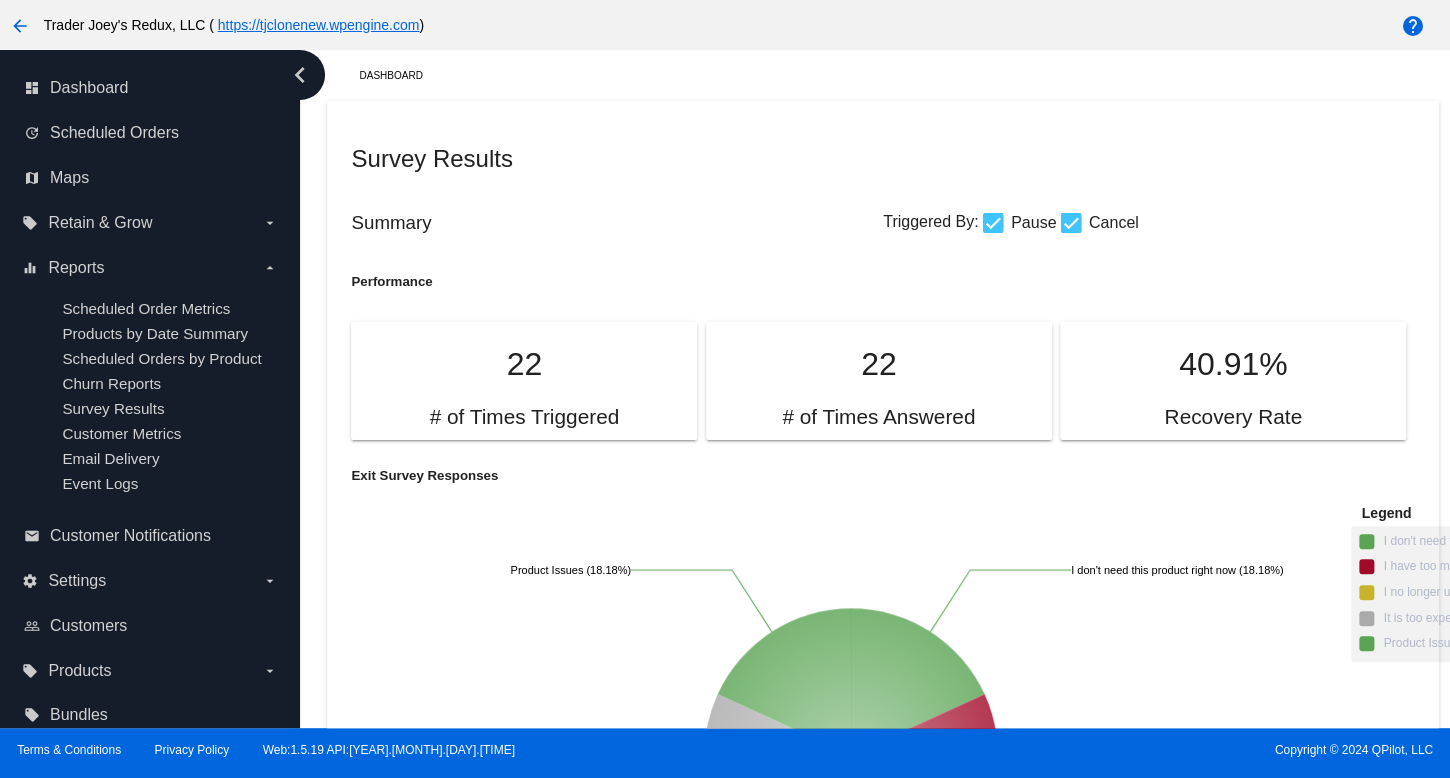 click on "Scheduled Orders by Product" at bounding box center [161, 358] 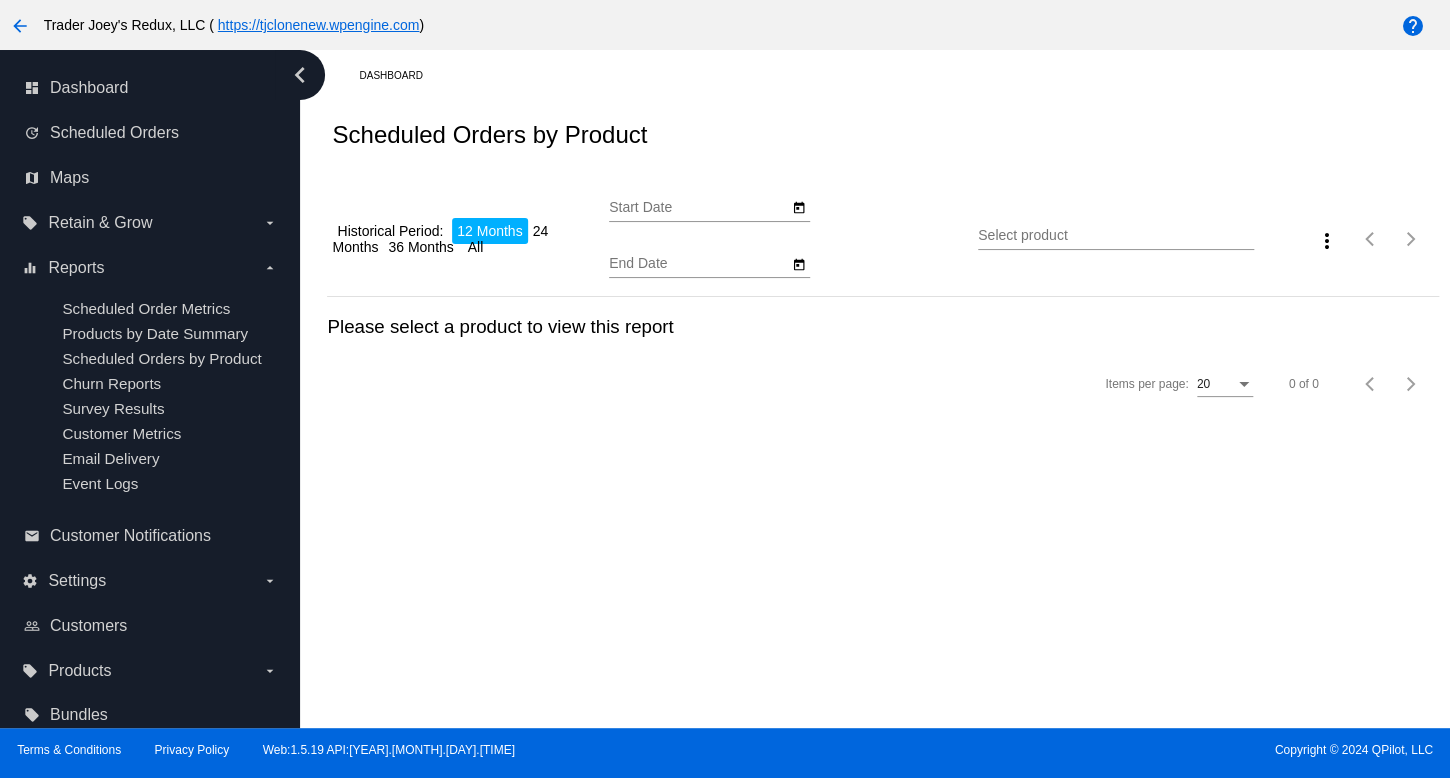 type on "[DATE]" 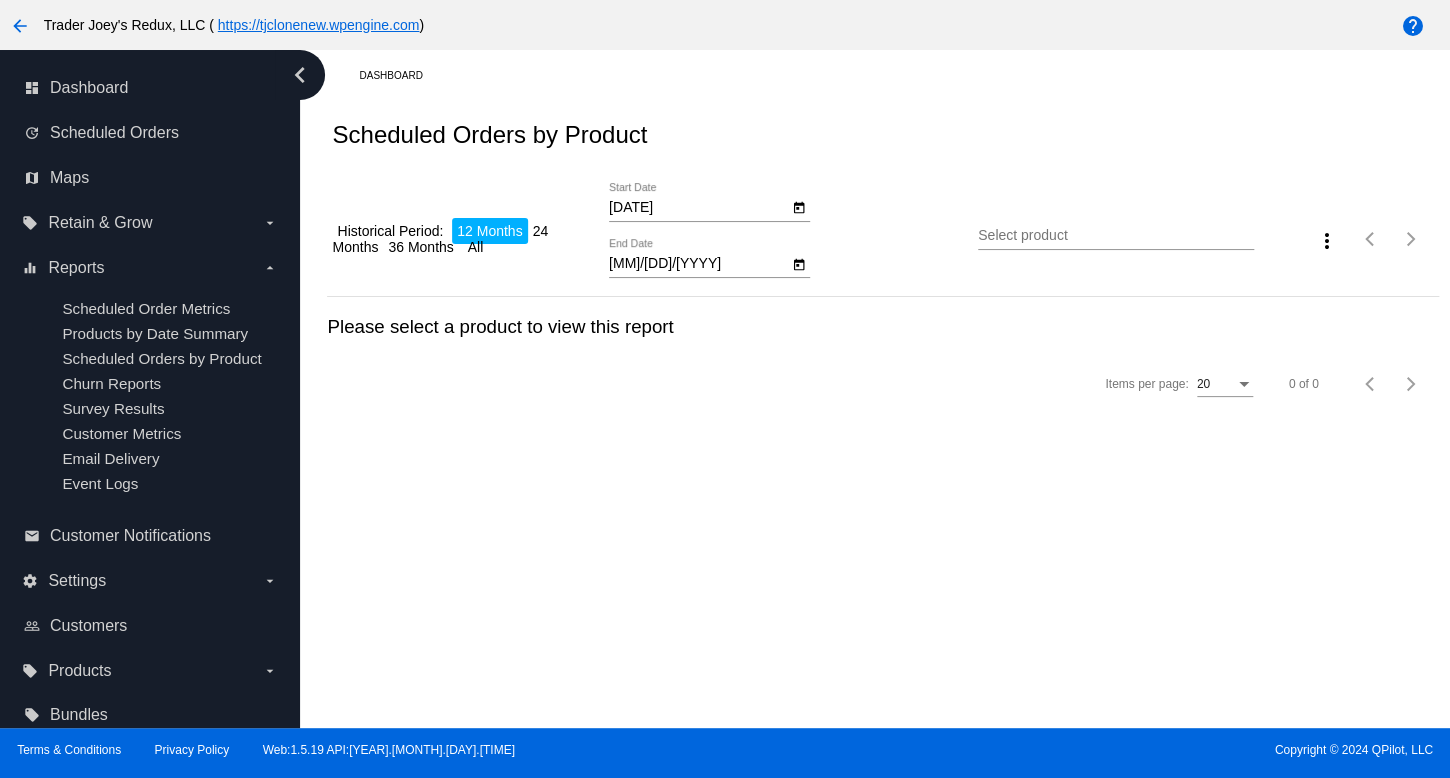 click on "Scheduled Orders by Product" 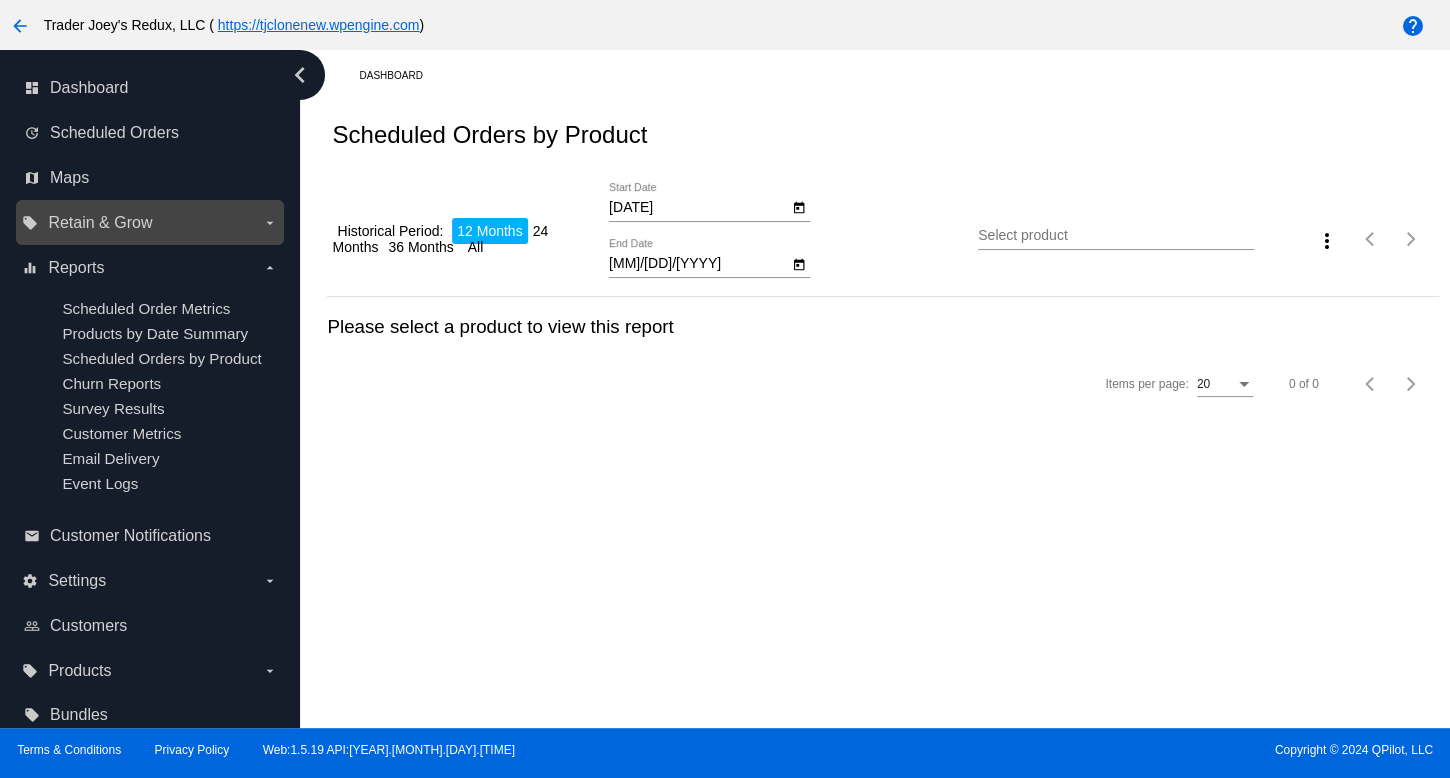 click on "local_offer
Retain & Grow
arrow_drop_down" at bounding box center (150, 222) 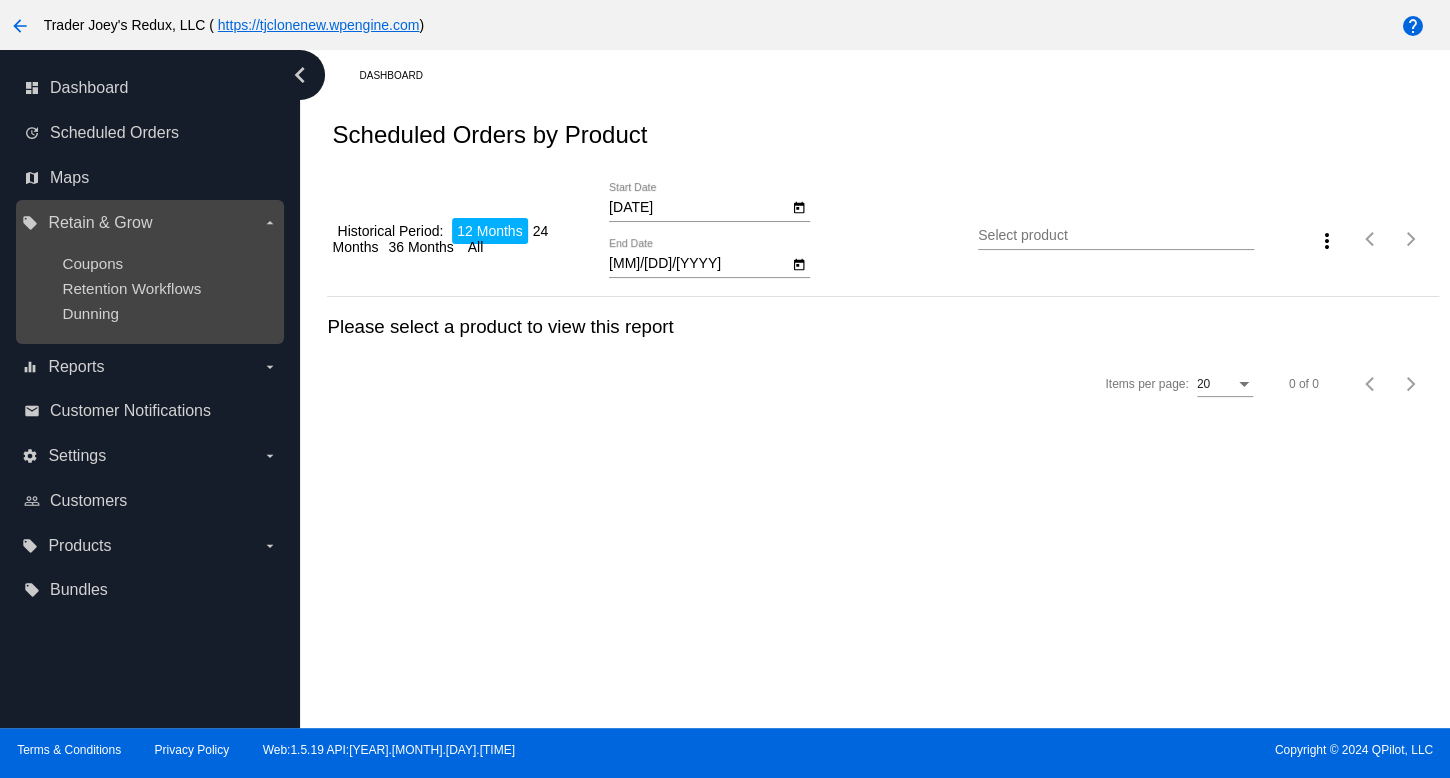 click on "Coupons" at bounding box center (165, 263) 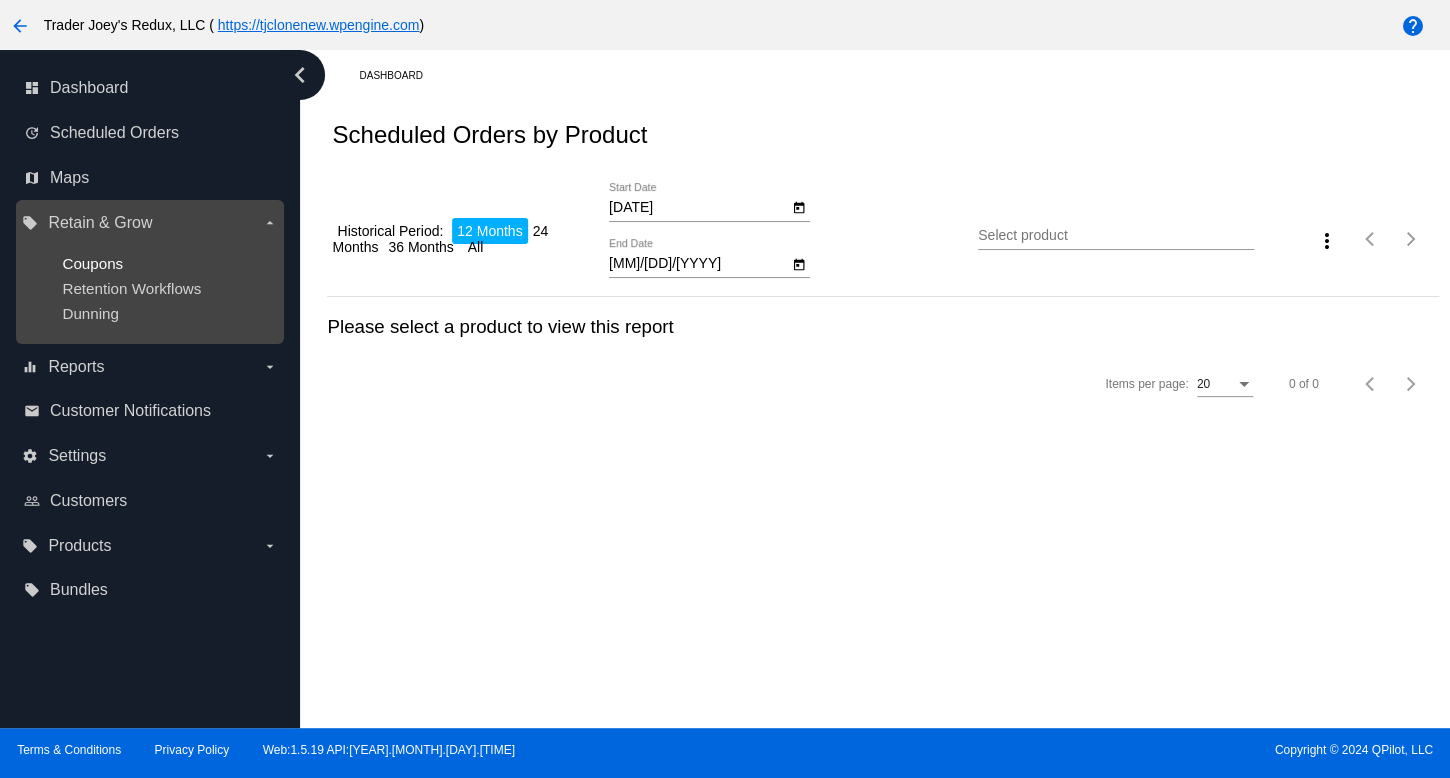 click on "Coupons" at bounding box center (92, 263) 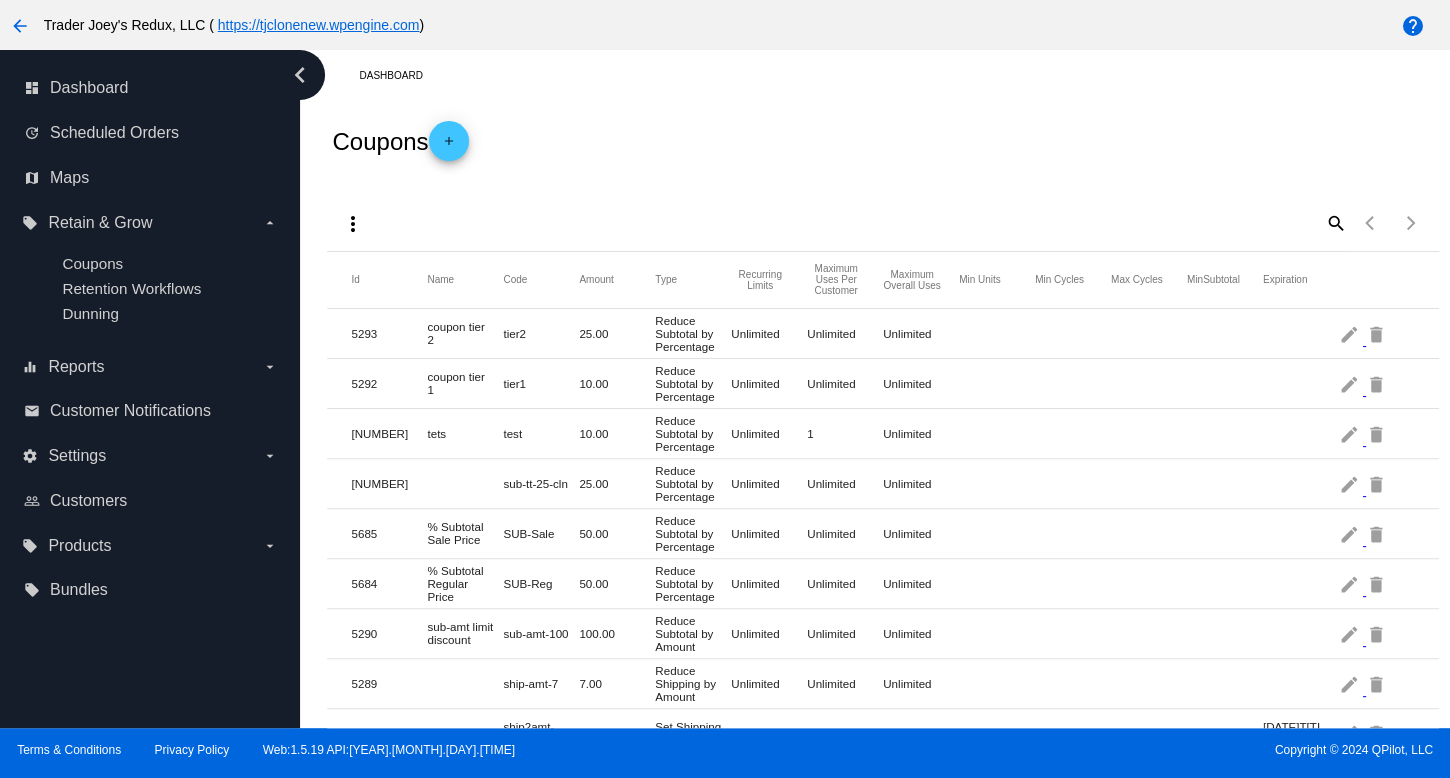 click on "more_vert
search
Items per page: 100 1 - 40 of 40" 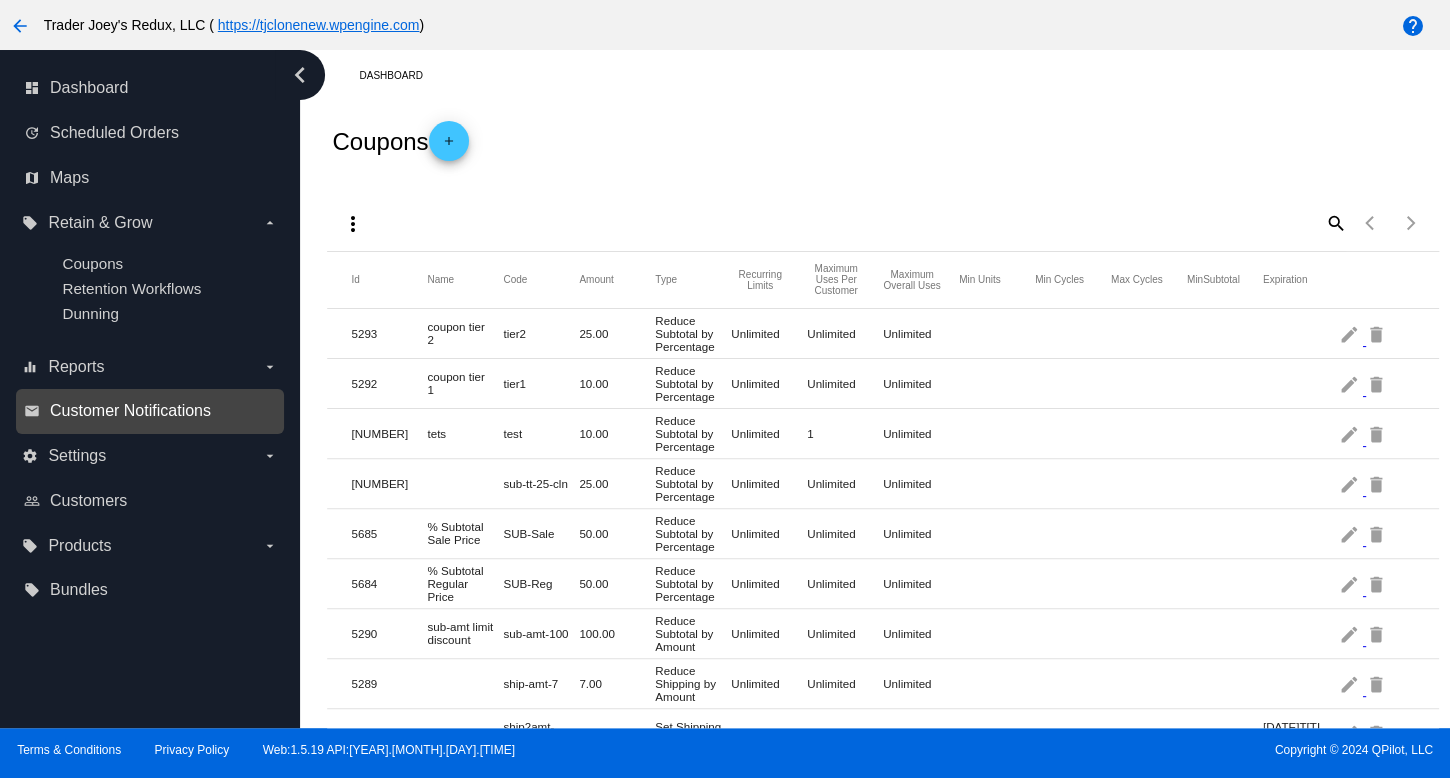 click on "Customer Notifications" at bounding box center [130, 411] 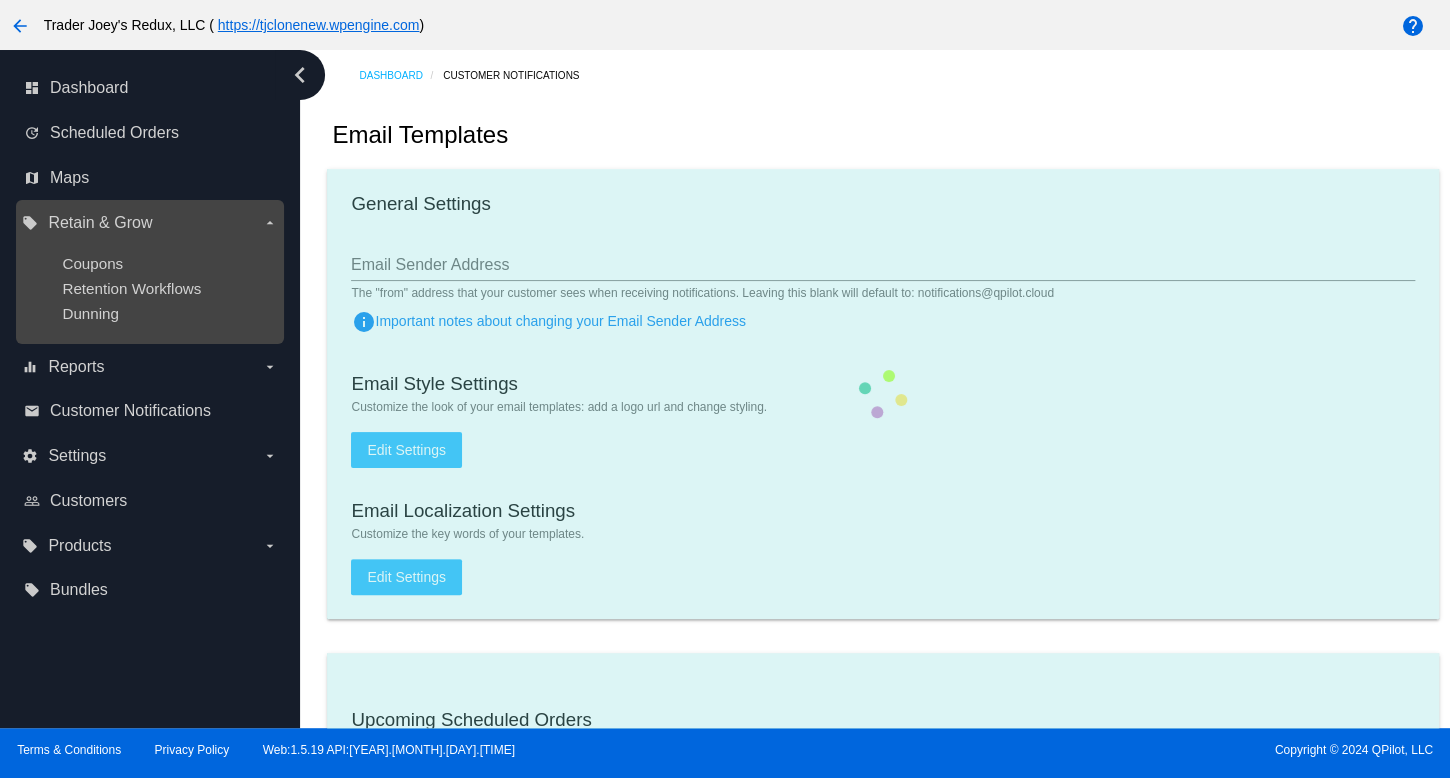 checkbox on "true" 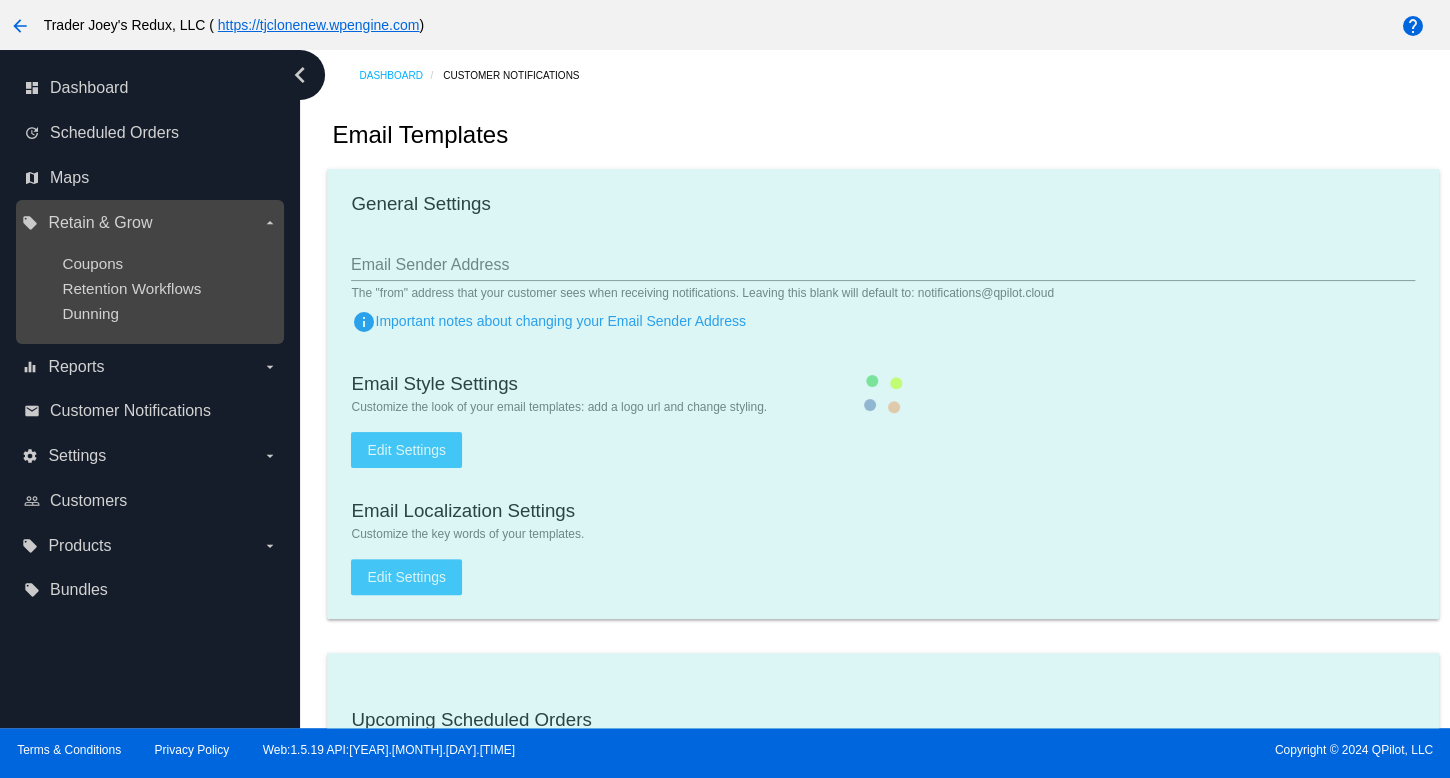 checkbox on "true" 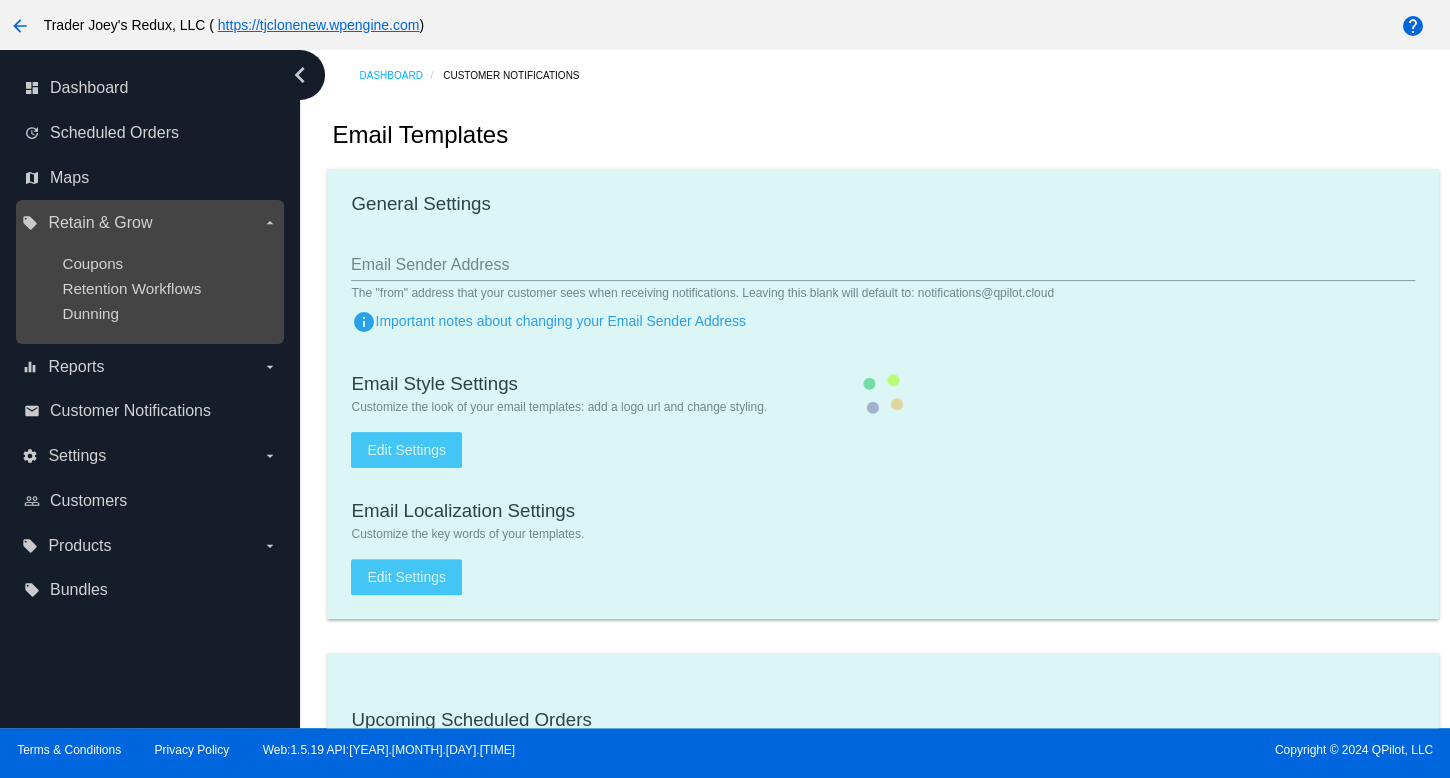 type on "1" 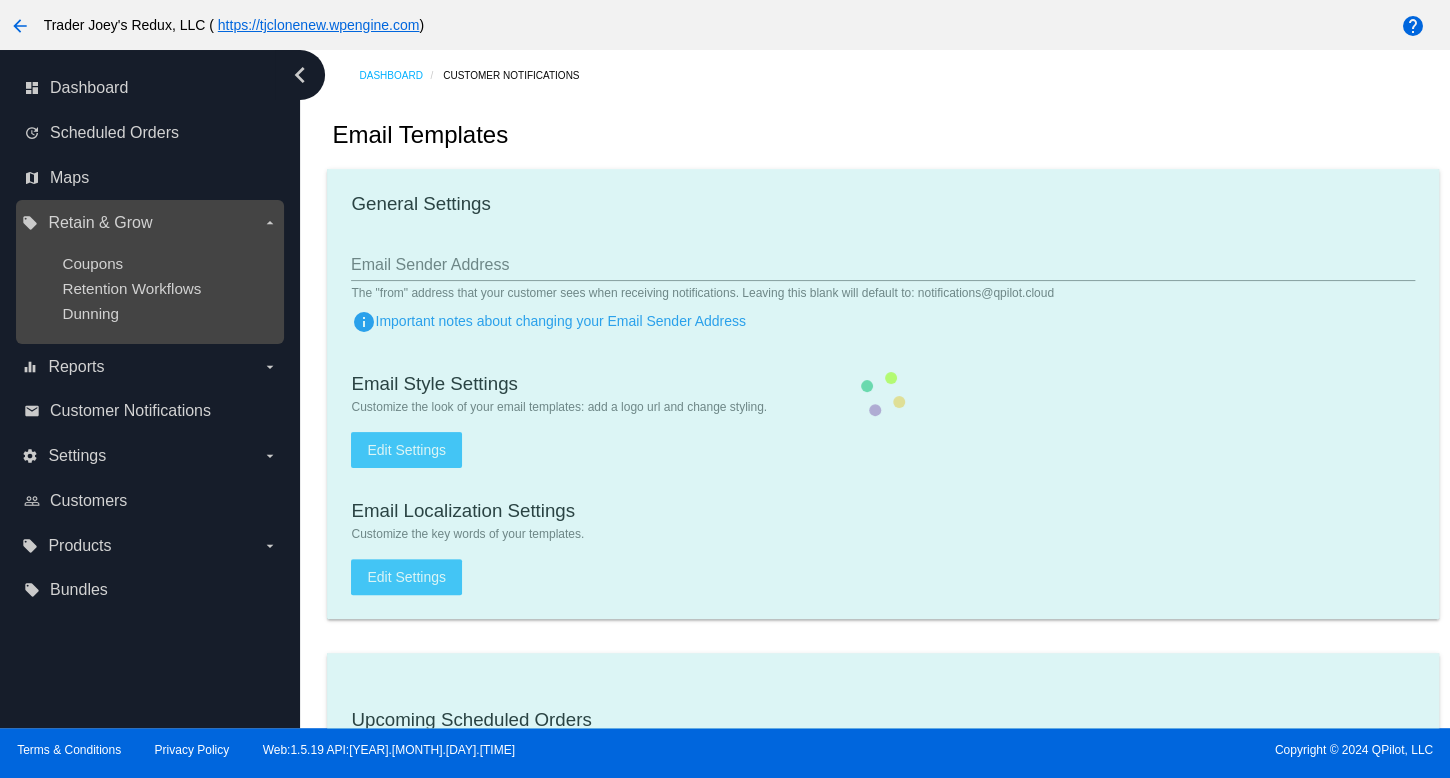 checkbox on "true" 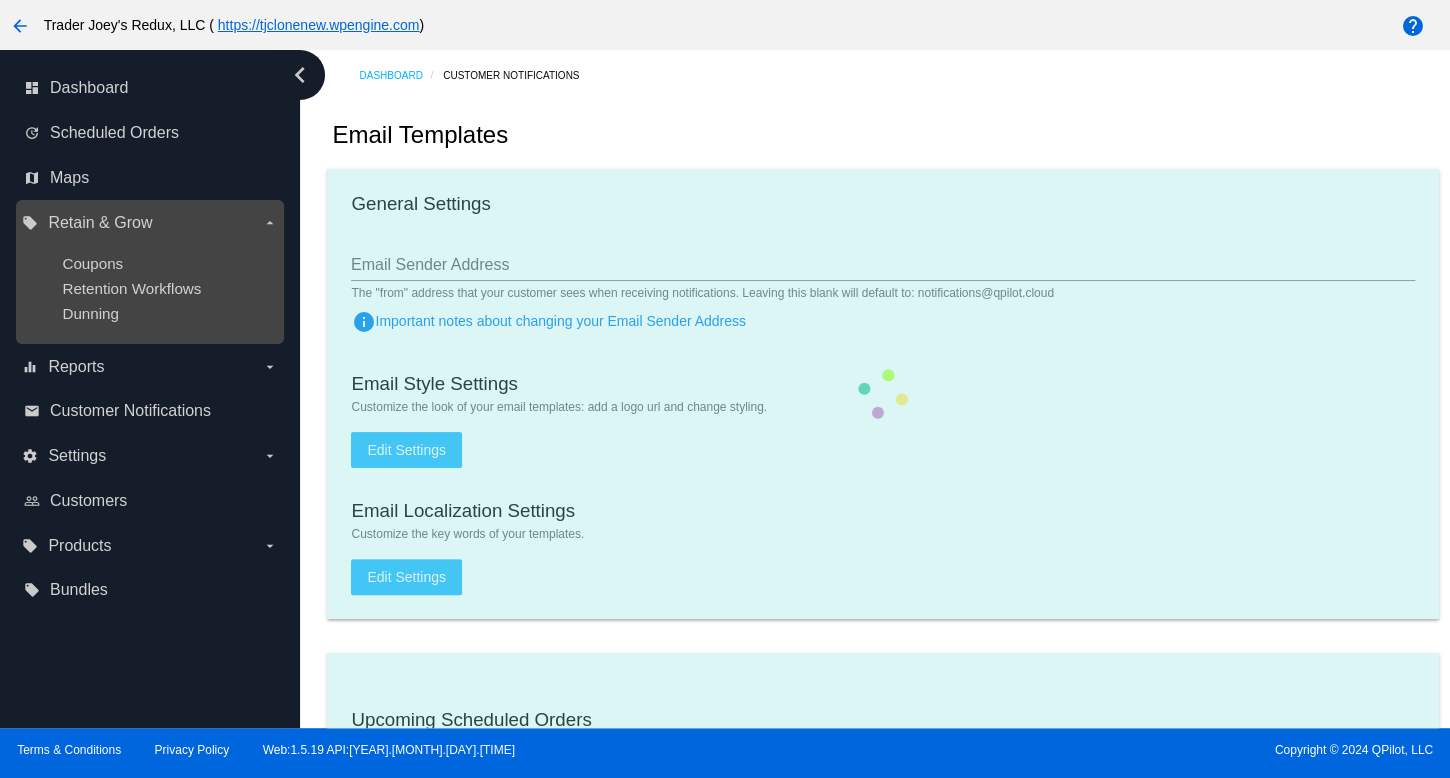 checkbox on "true" 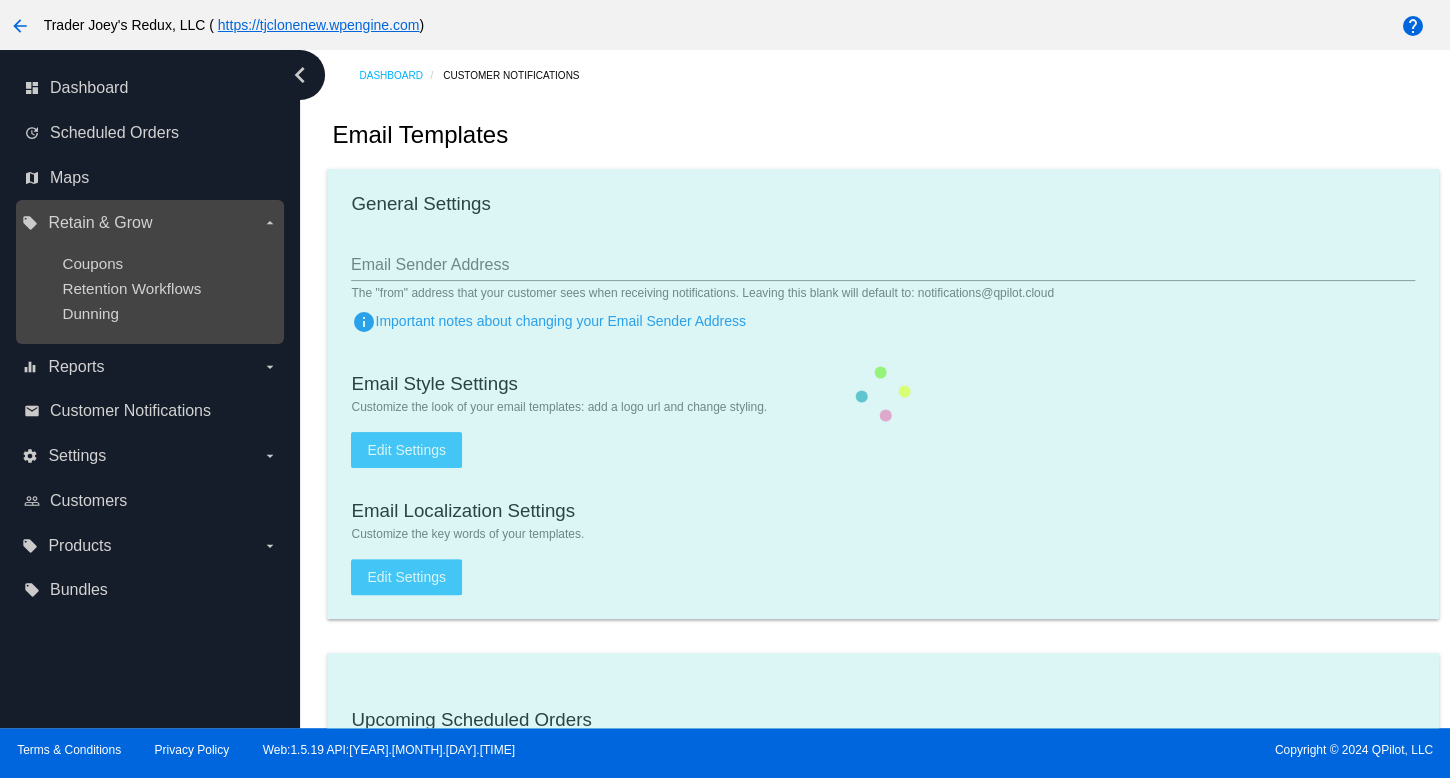 checkbox on "true" 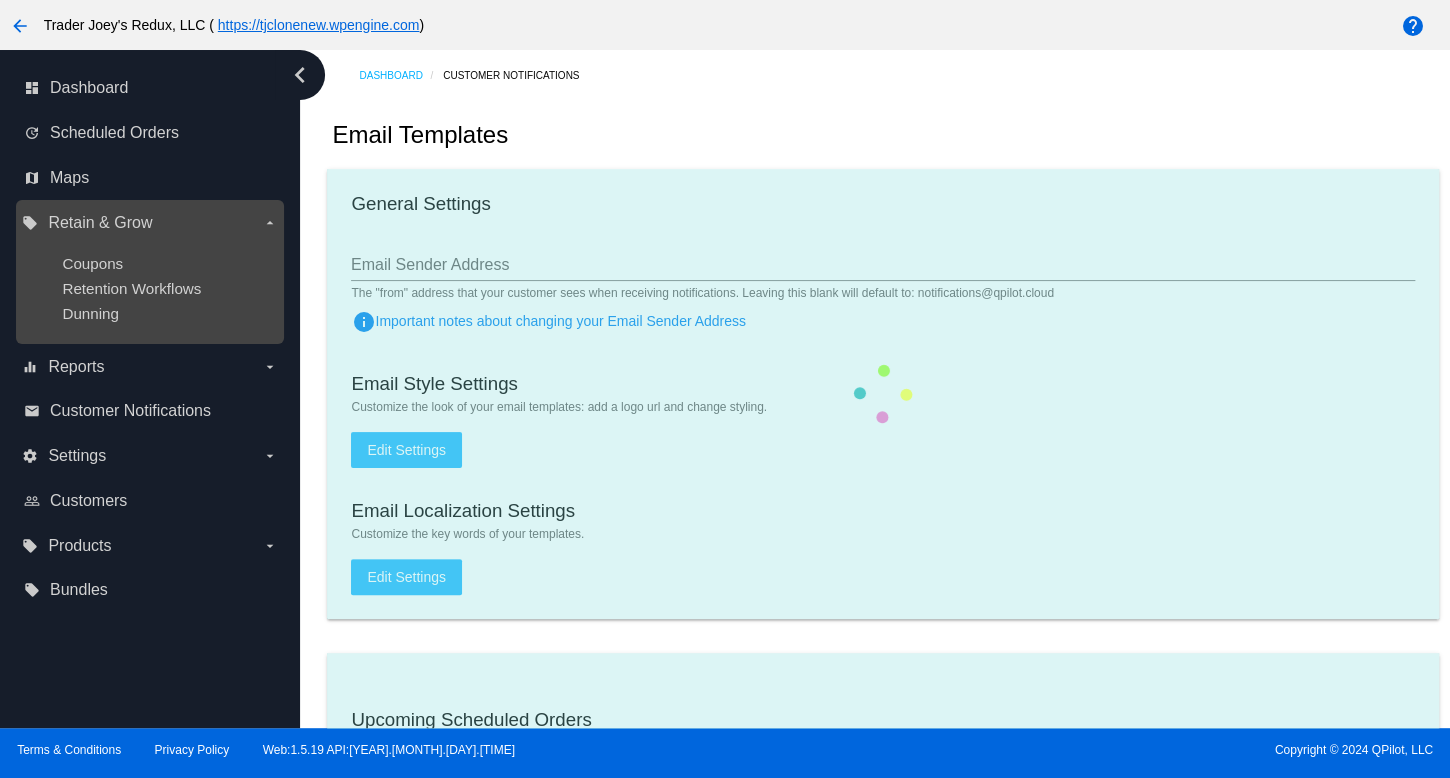 checkbox on "true" 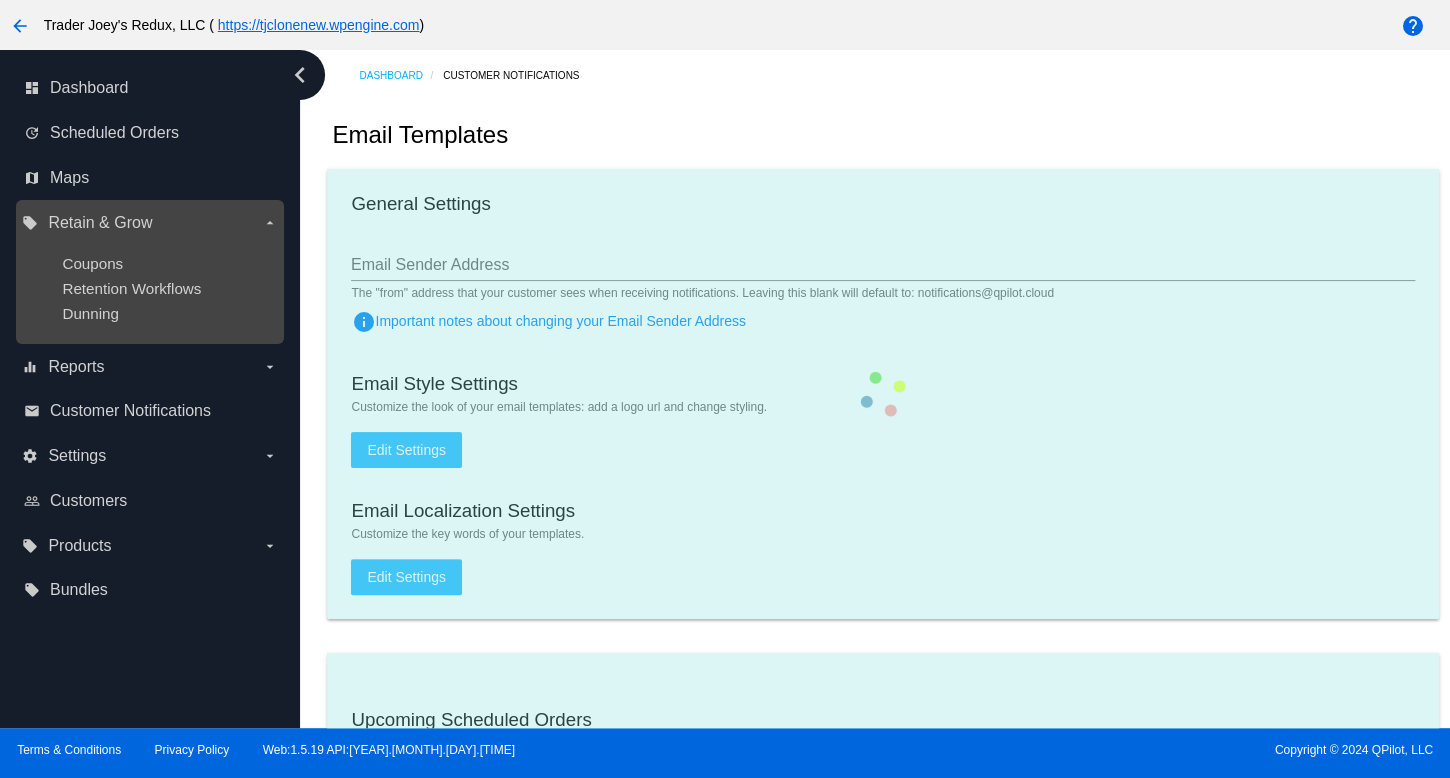 type on "[EMAIL]" 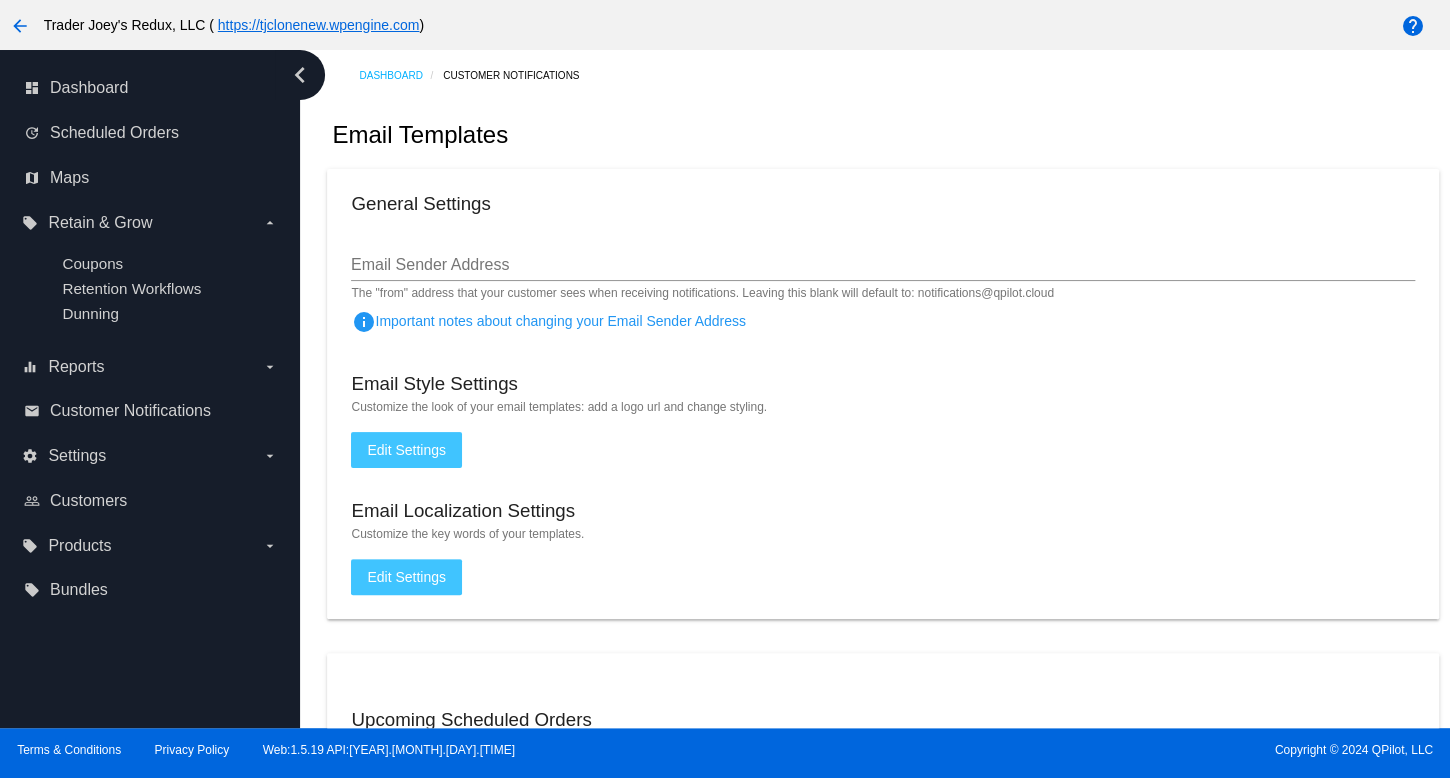 click on "Email Templates" 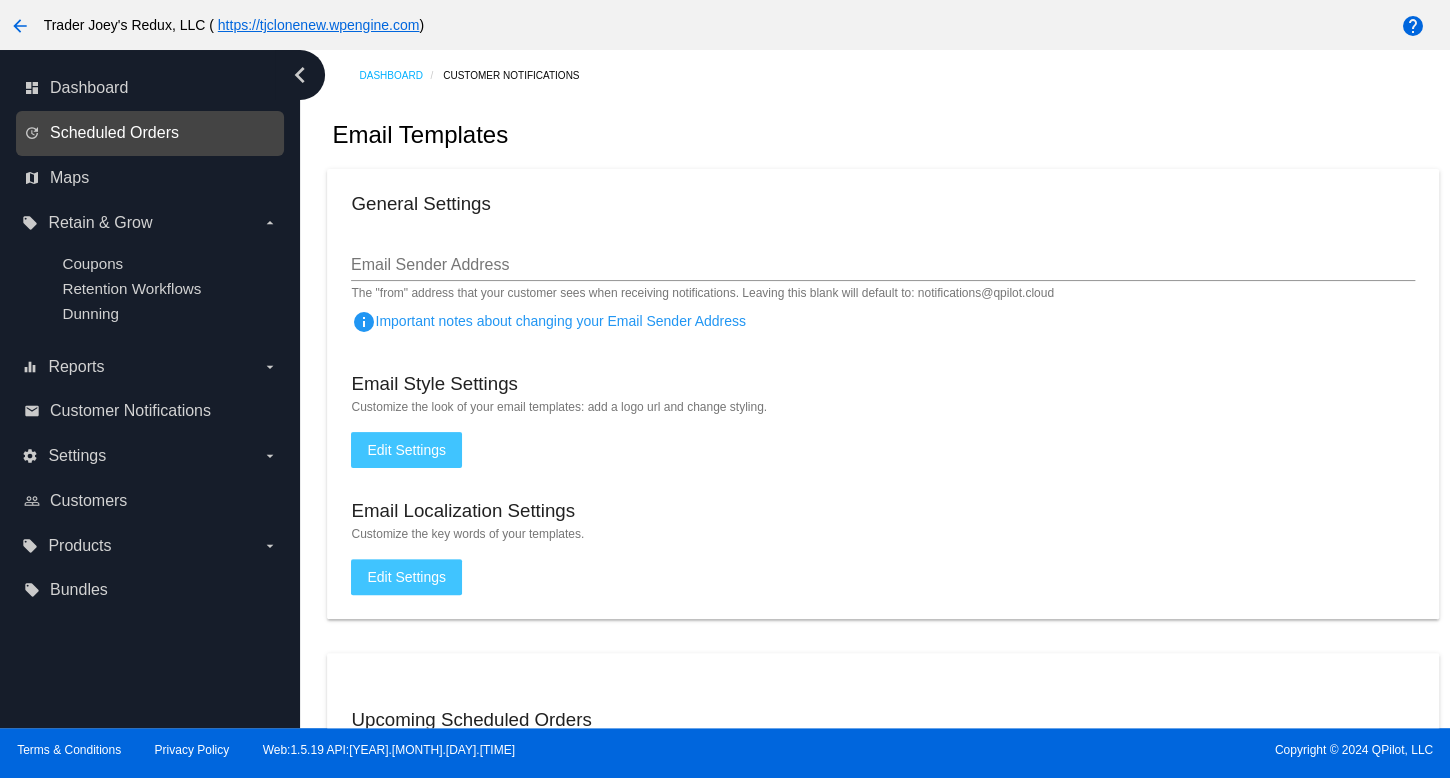 click on "Scheduled Orders" at bounding box center [114, 133] 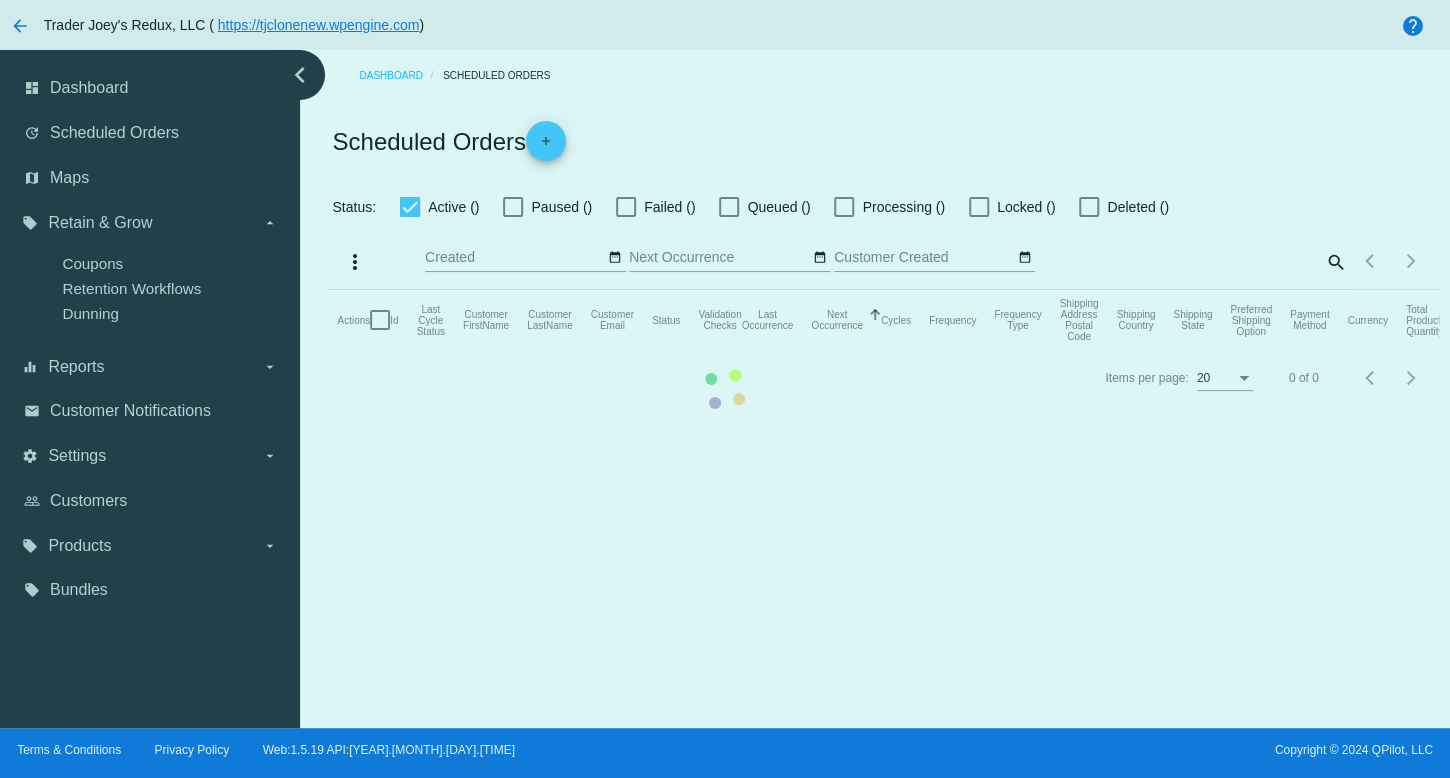 click on "Actions
Id   Last Cycle Status   Customer FirstName   Customer LastName   Customer Email   Status   Validation Checks   Last Occurrence   Next Occurrence   Sorted by NextOccurrenceUtc ascending  Cycles   Frequency   Frequency Type   Shipping Address Postal Code
Shipping Country
Shipping State
Preferred Shipping Option
Payment Method   Currency   Total Product Quantity   Scheduled Order Subtotal
Scheduled Order LTV" 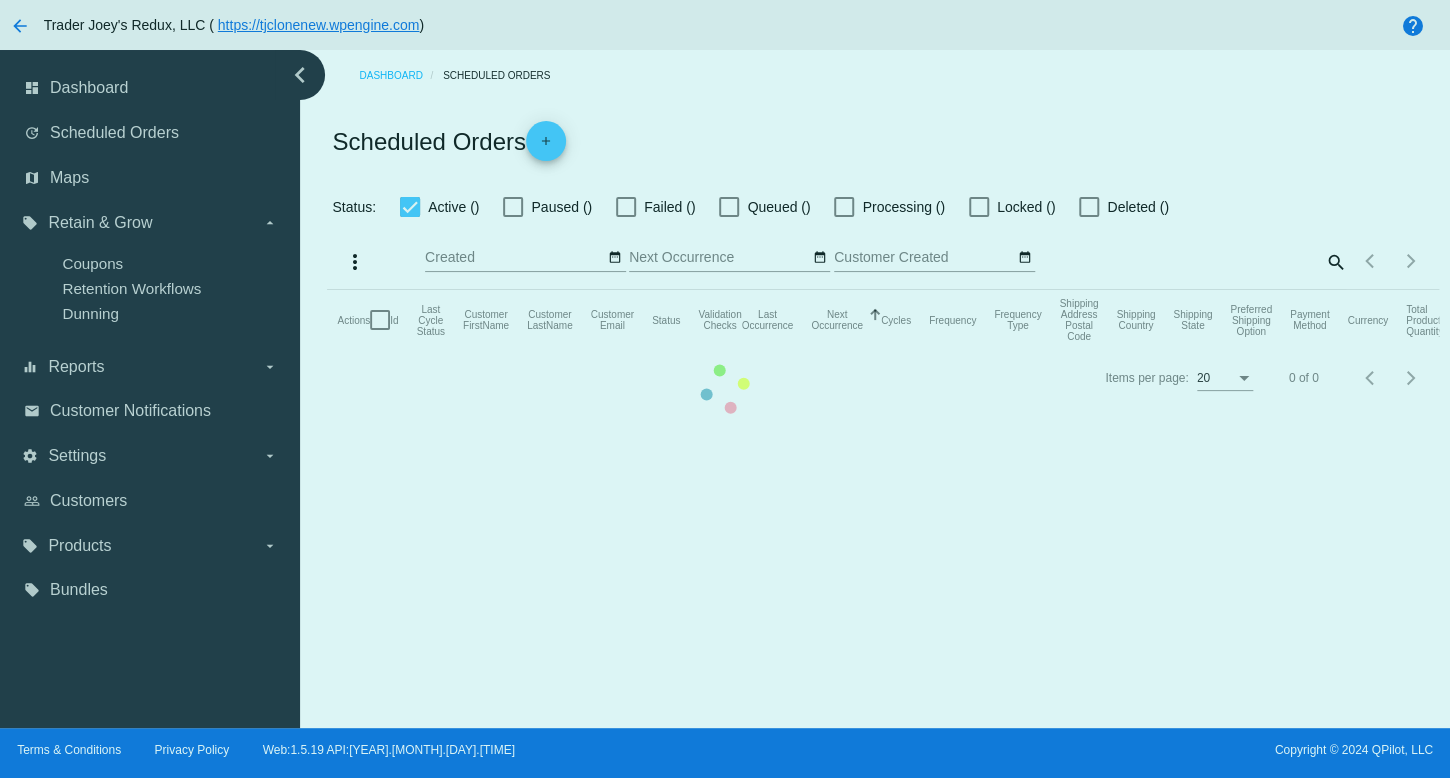 checkbox on "false" 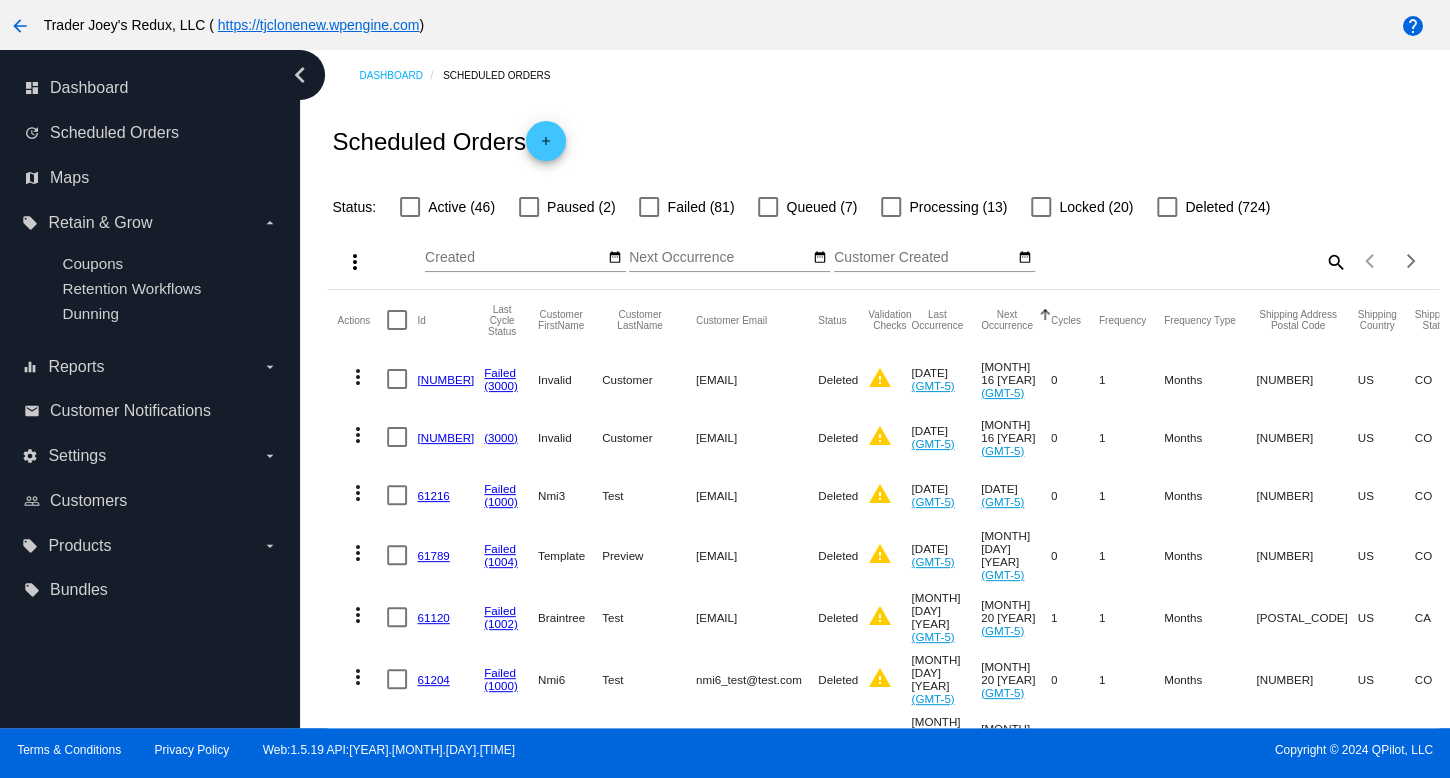 click on "Dashboard
Scheduled Orders
Scheduled Orders
add
Status:
Active (46)
Paused (2)
Failed (81)
Queued (7)
Processing
(13)
Locked (20)
Deleted (724)
more_vert
Aug
Su Mo Tu 1" at bounding box center (883, 828) 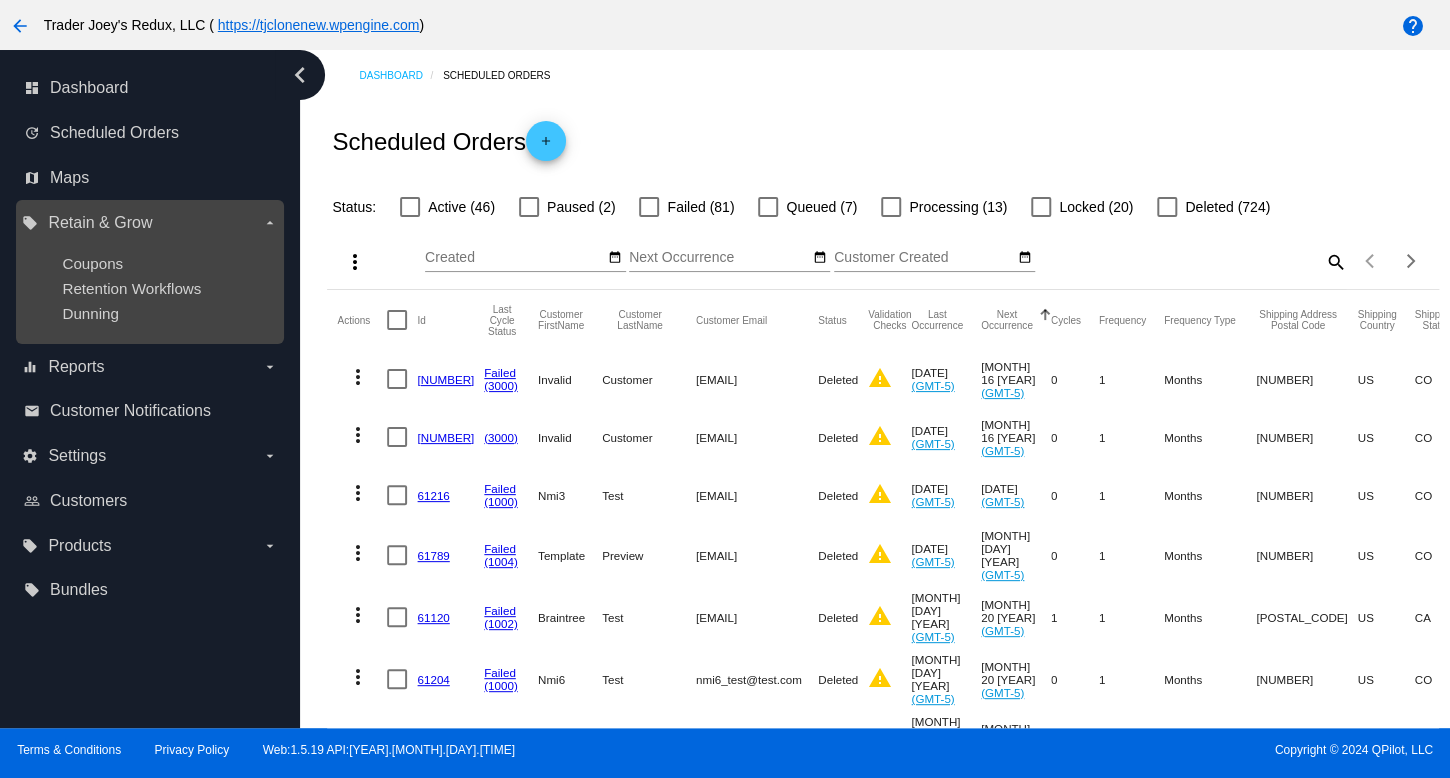 click on "Scheduled Orders
add" 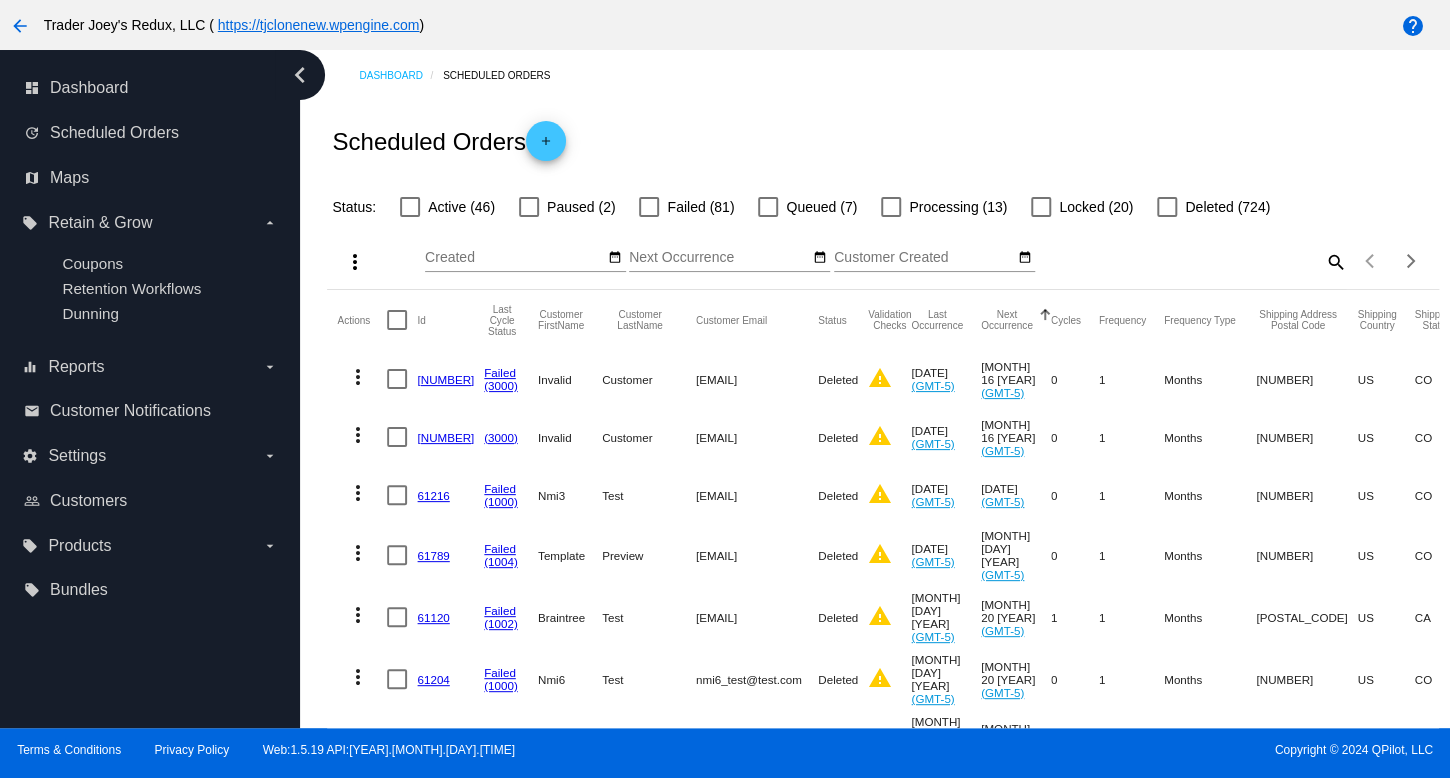drag, startPoint x: 117, startPoint y: 274, endPoint x: 750, endPoint y: 303, distance: 633.66394 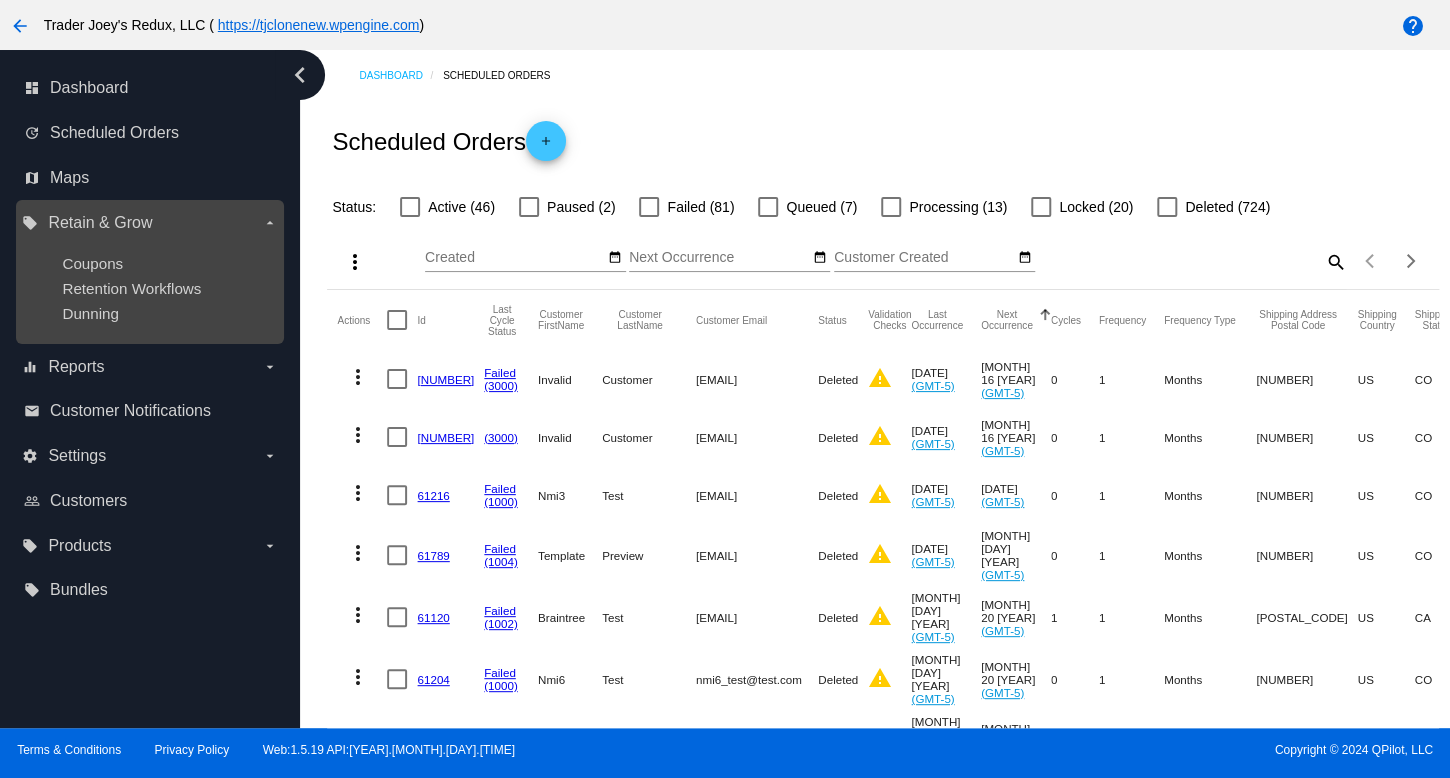 drag, startPoint x: 76, startPoint y: 93, endPoint x: 158, endPoint y: 301, distance: 223.57996 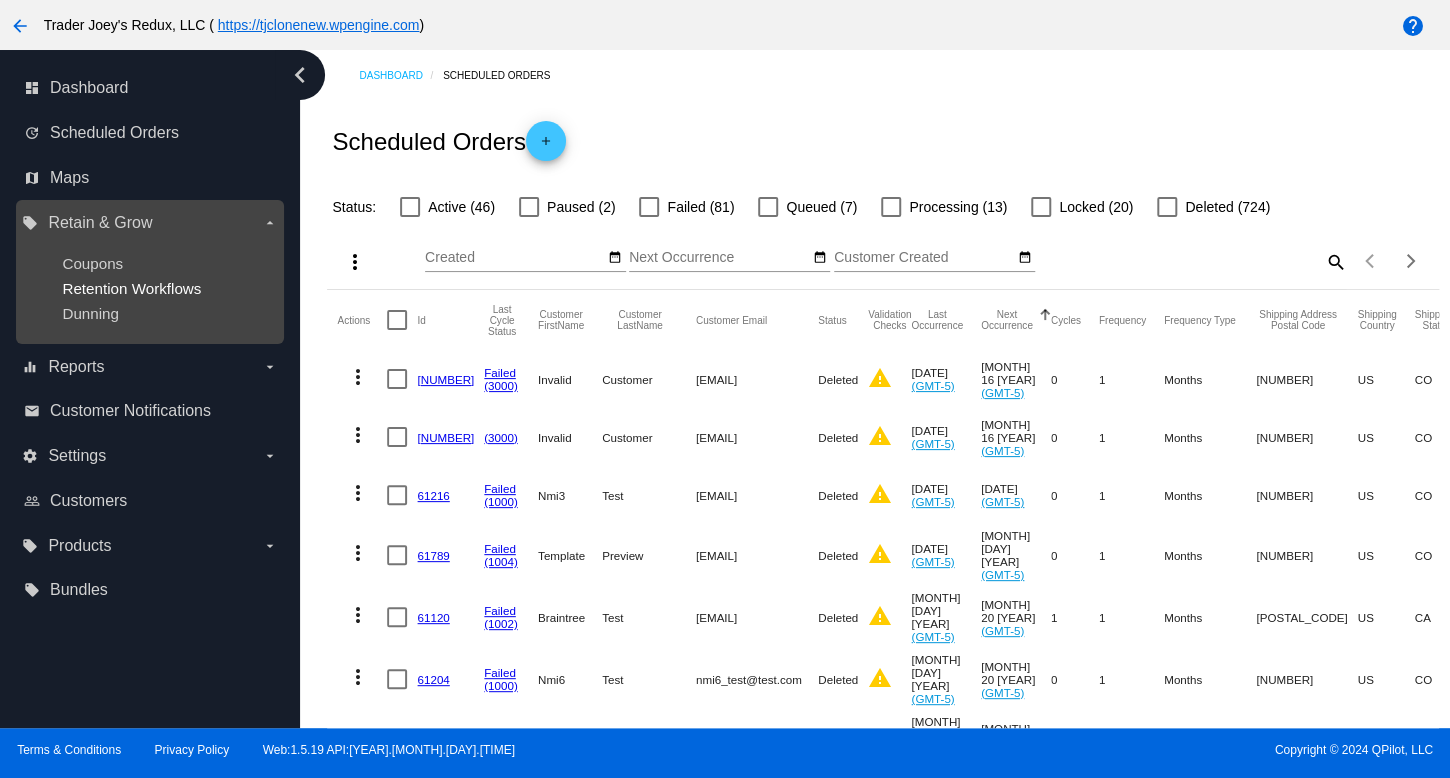 click on "Retention Workflows" at bounding box center (131, 288) 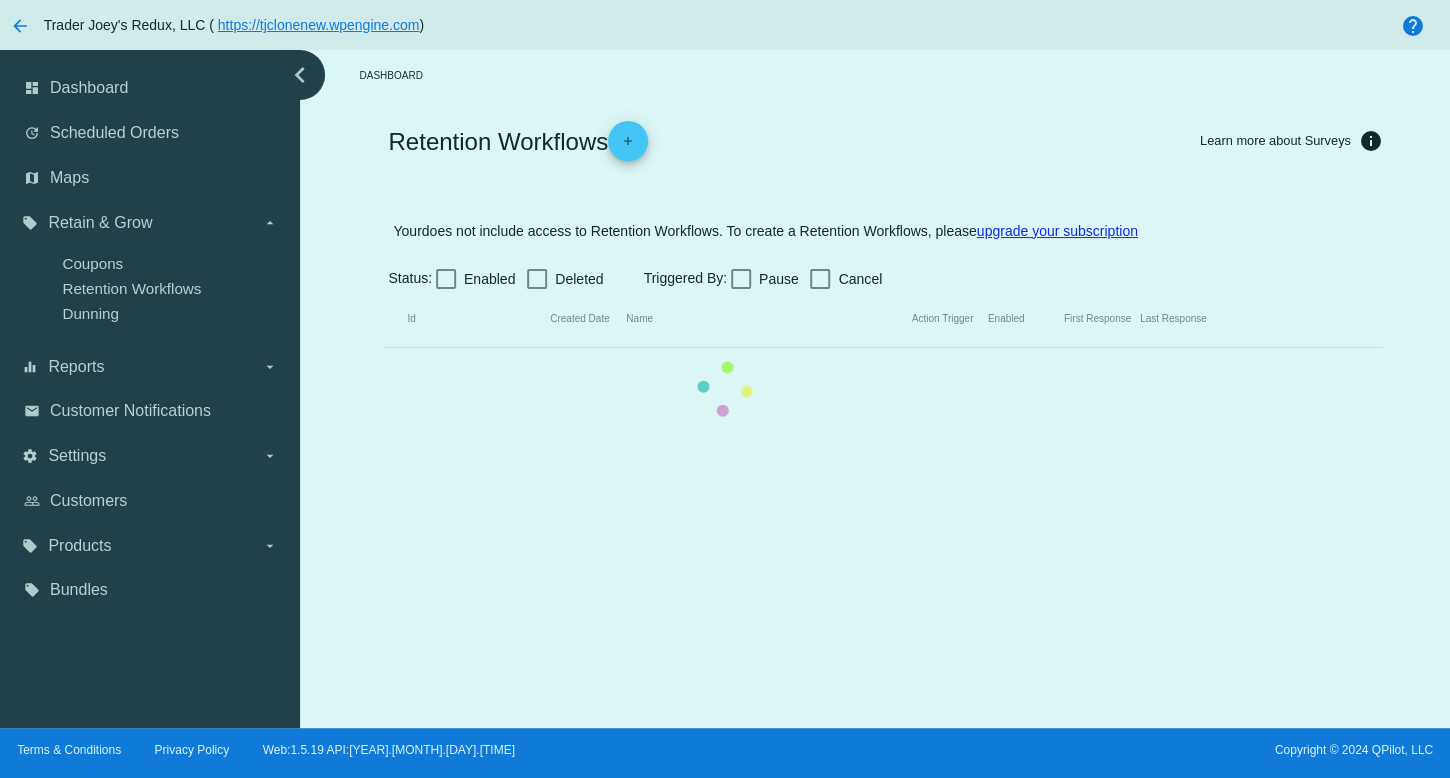 drag, startPoint x: 154, startPoint y: 289, endPoint x: 144, endPoint y: 352, distance: 63.788715 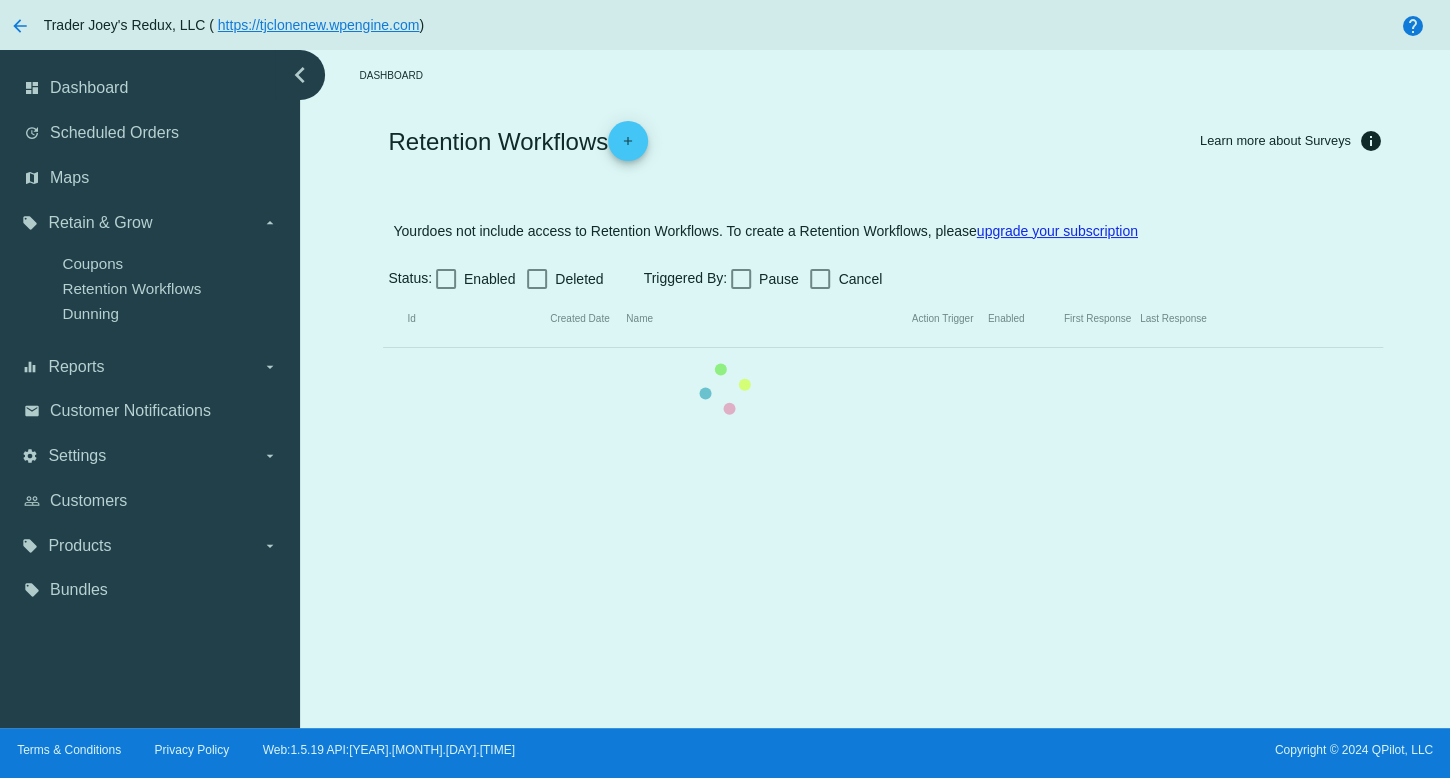 click on "Id   Created Date   Name   Action Trigger   Enabled   First Response   Last Response" 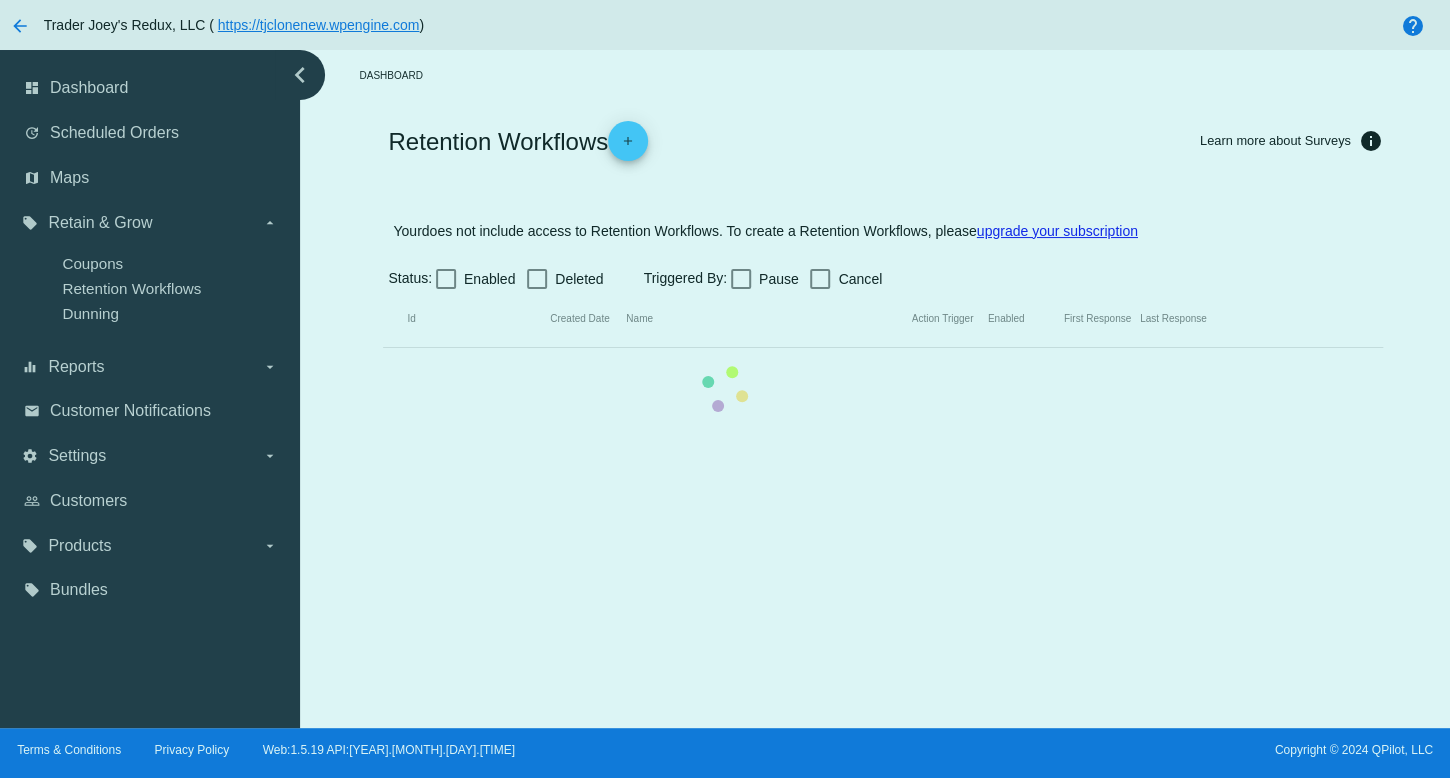 drag, startPoint x: 130, startPoint y: 395, endPoint x: 161, endPoint y: 501, distance: 110.440025 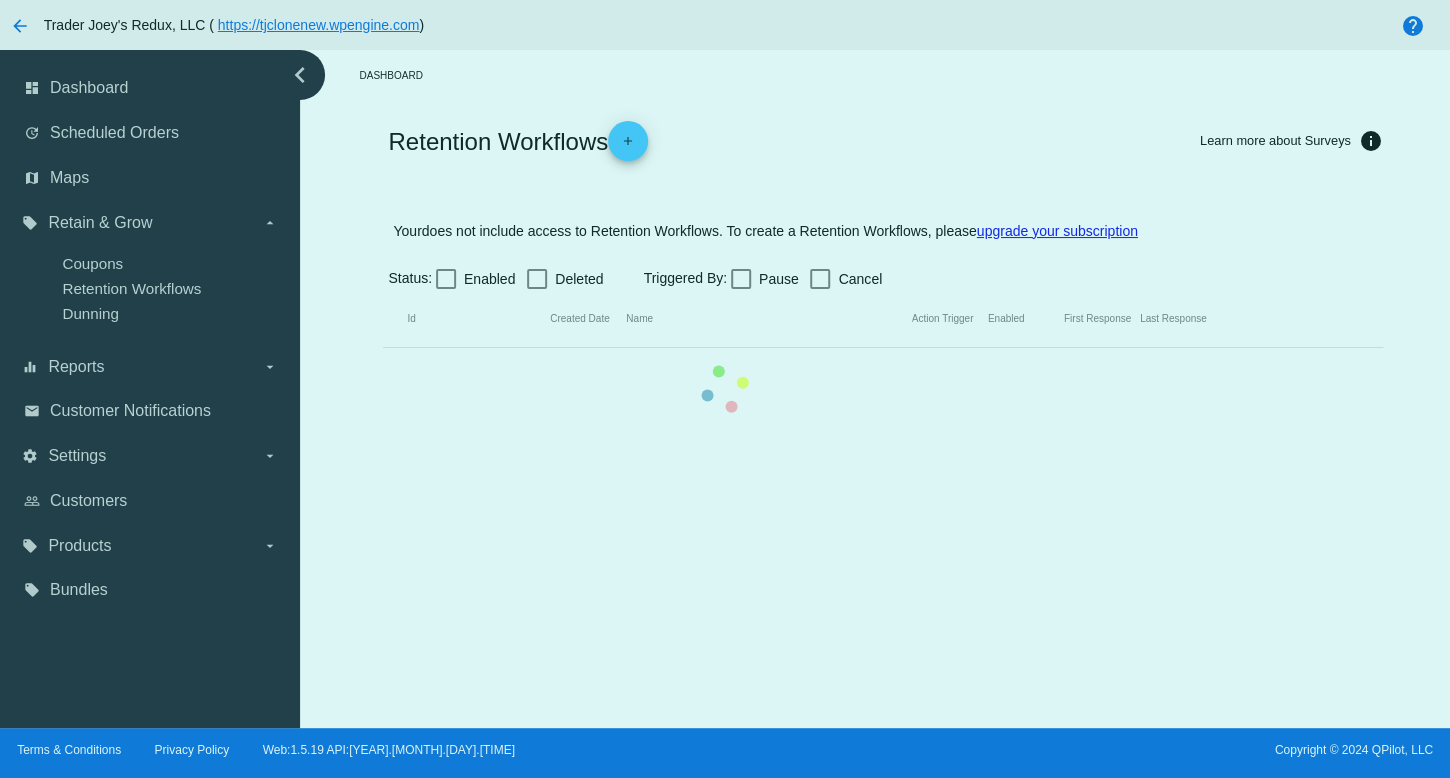 click on "Id   Created Date   Name   Action Trigger   Enabled   First Response   Last Response" 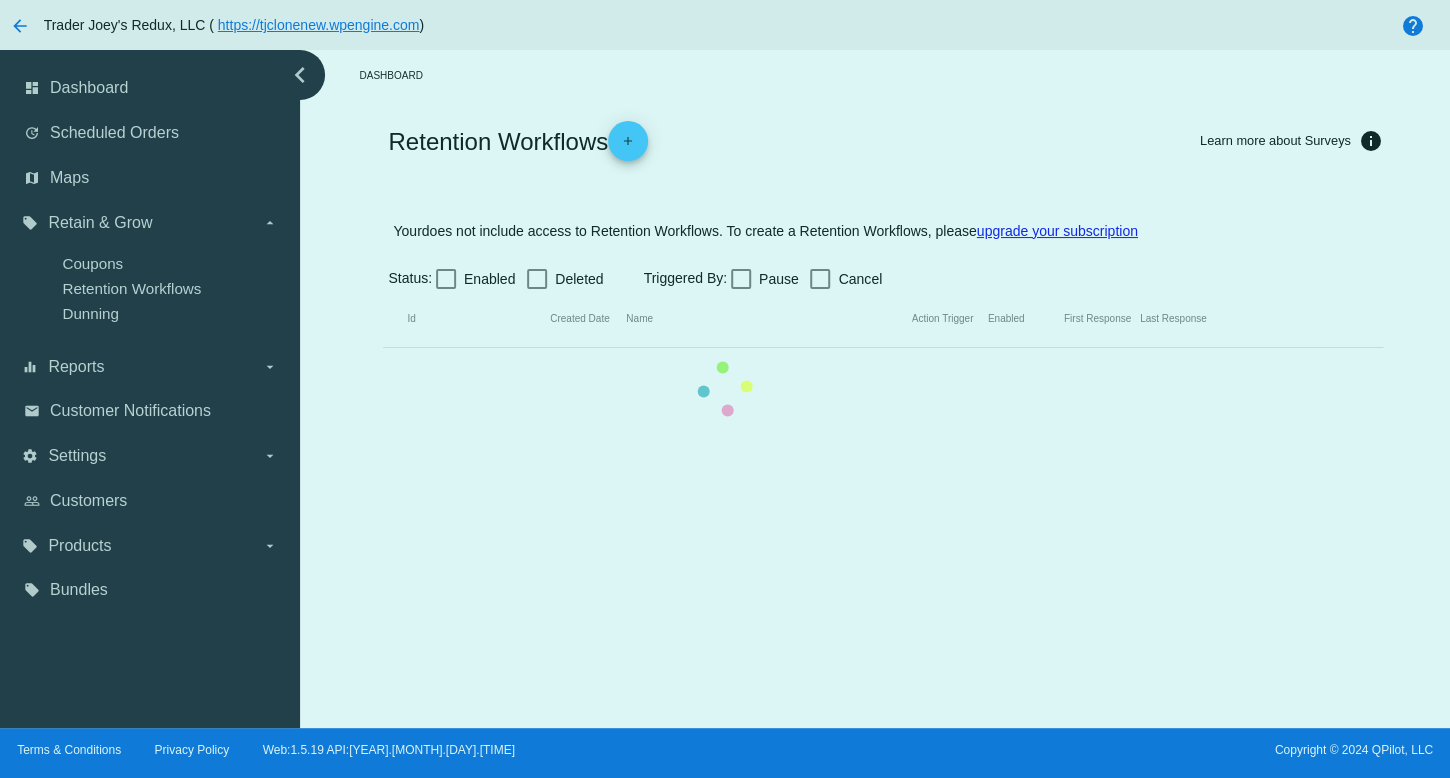 drag, startPoint x: 182, startPoint y: 639, endPoint x: 184, endPoint y: 627, distance: 12.165525 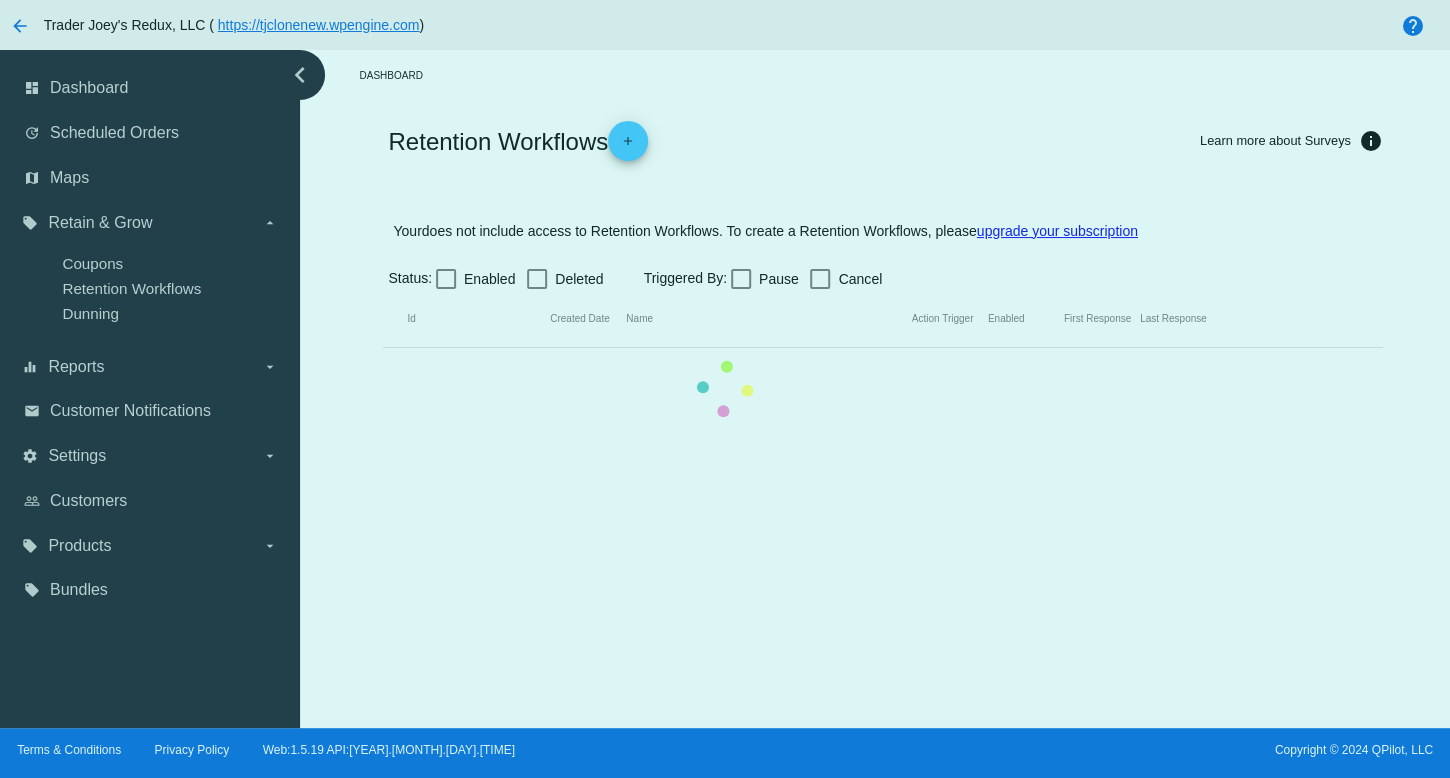 click on "Id   Created Date   Name   Action Trigger   Enabled   First Response   Last Response" 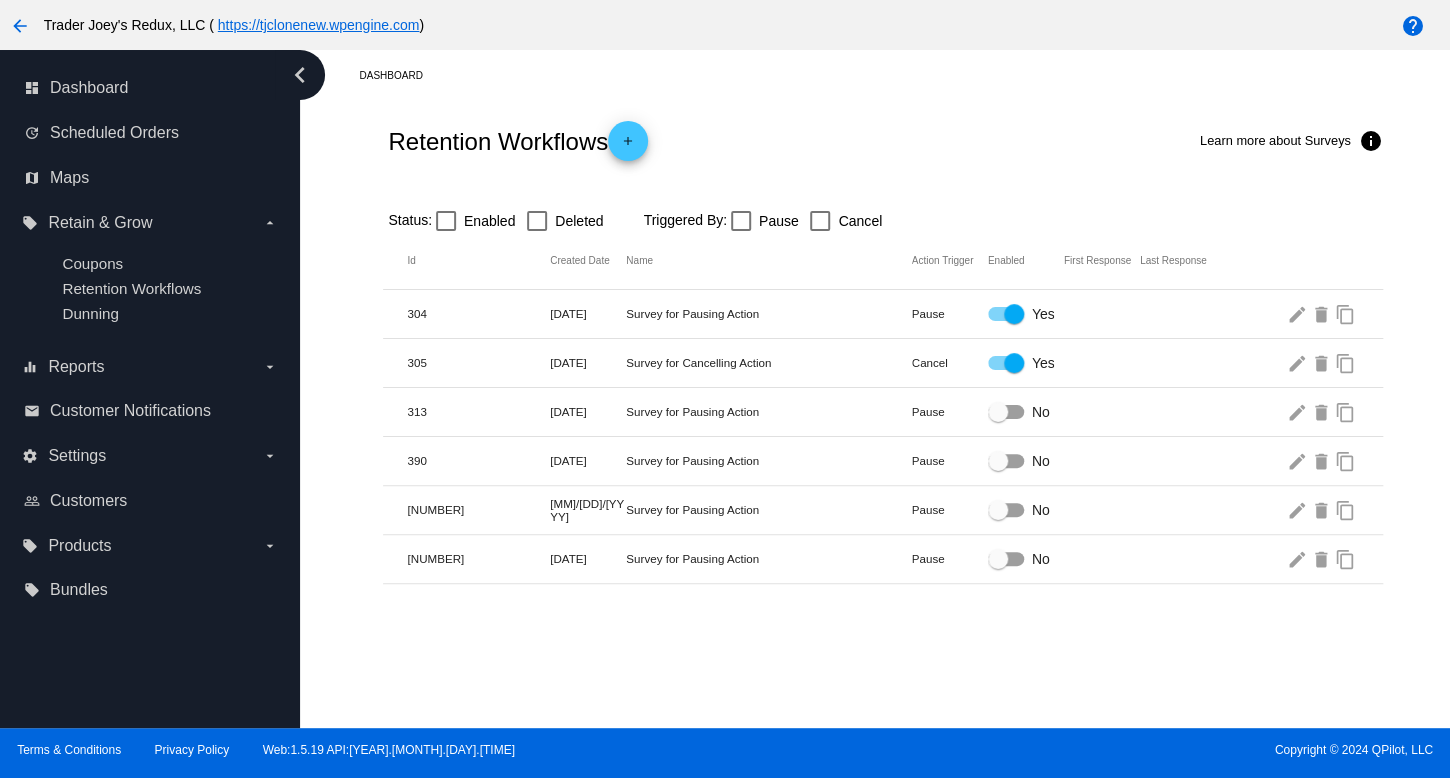 click on "Retention Workflows
Coupons
Retention Workflows
Dunning" at bounding box center (150, 389) 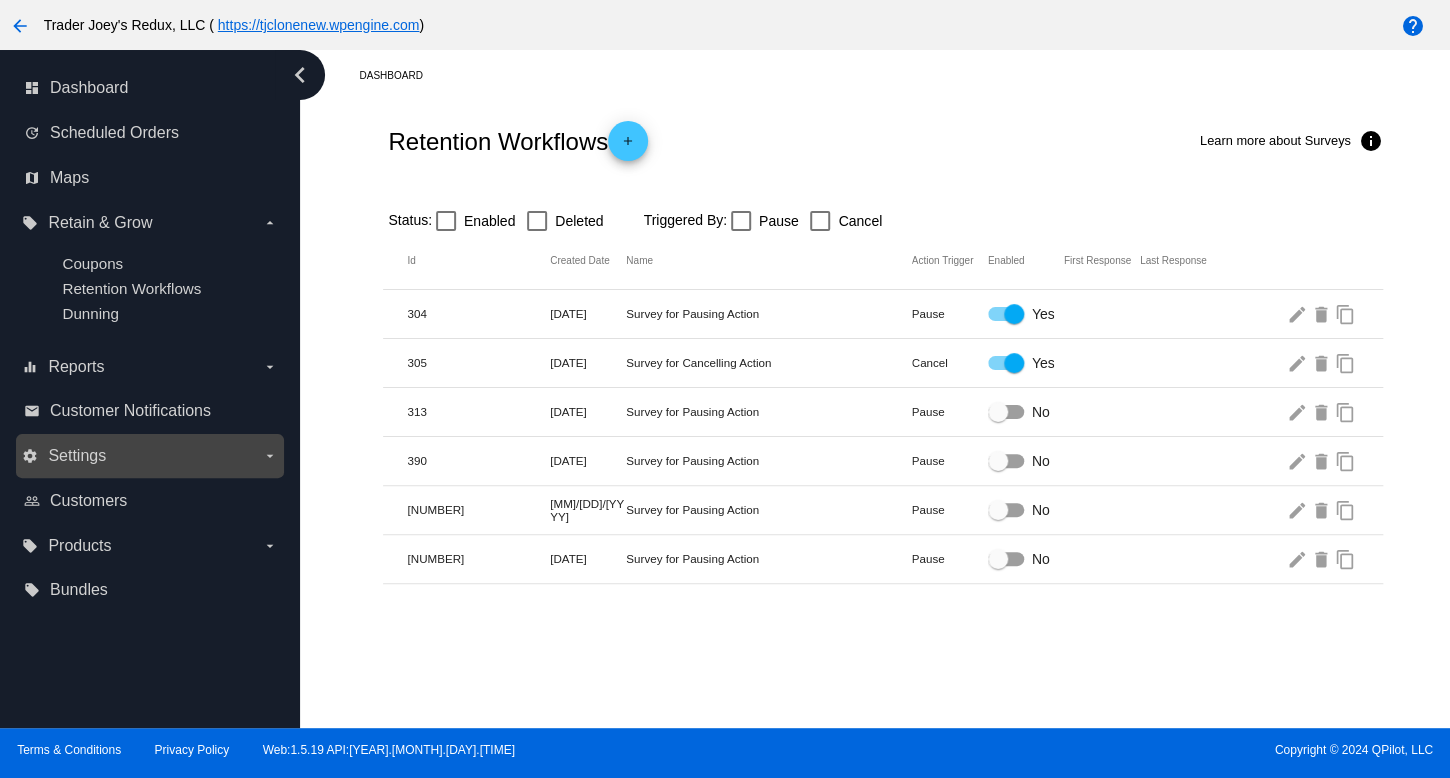 click on "settings
Settings
arrow_drop_down" at bounding box center [150, 456] 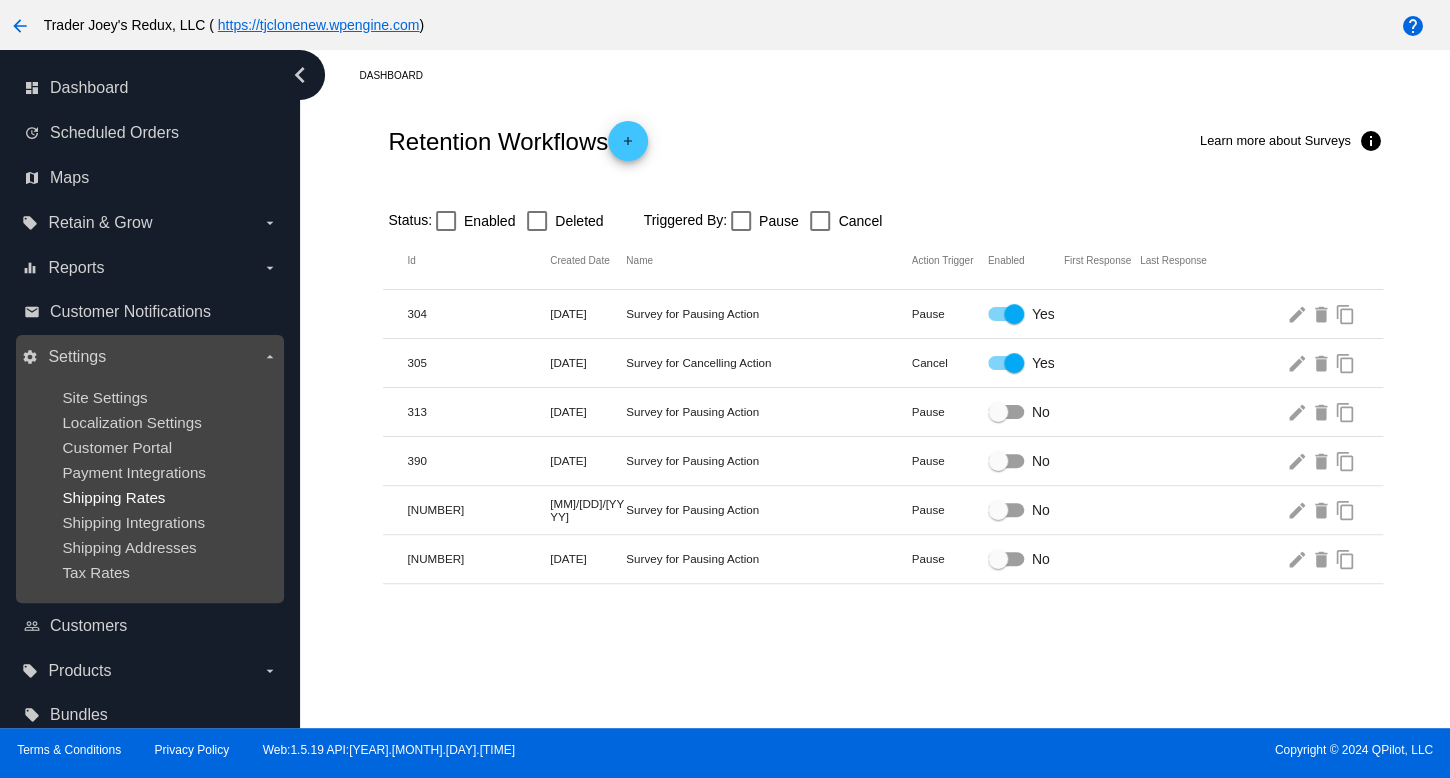 click on "Shipping Rates" at bounding box center [113, 497] 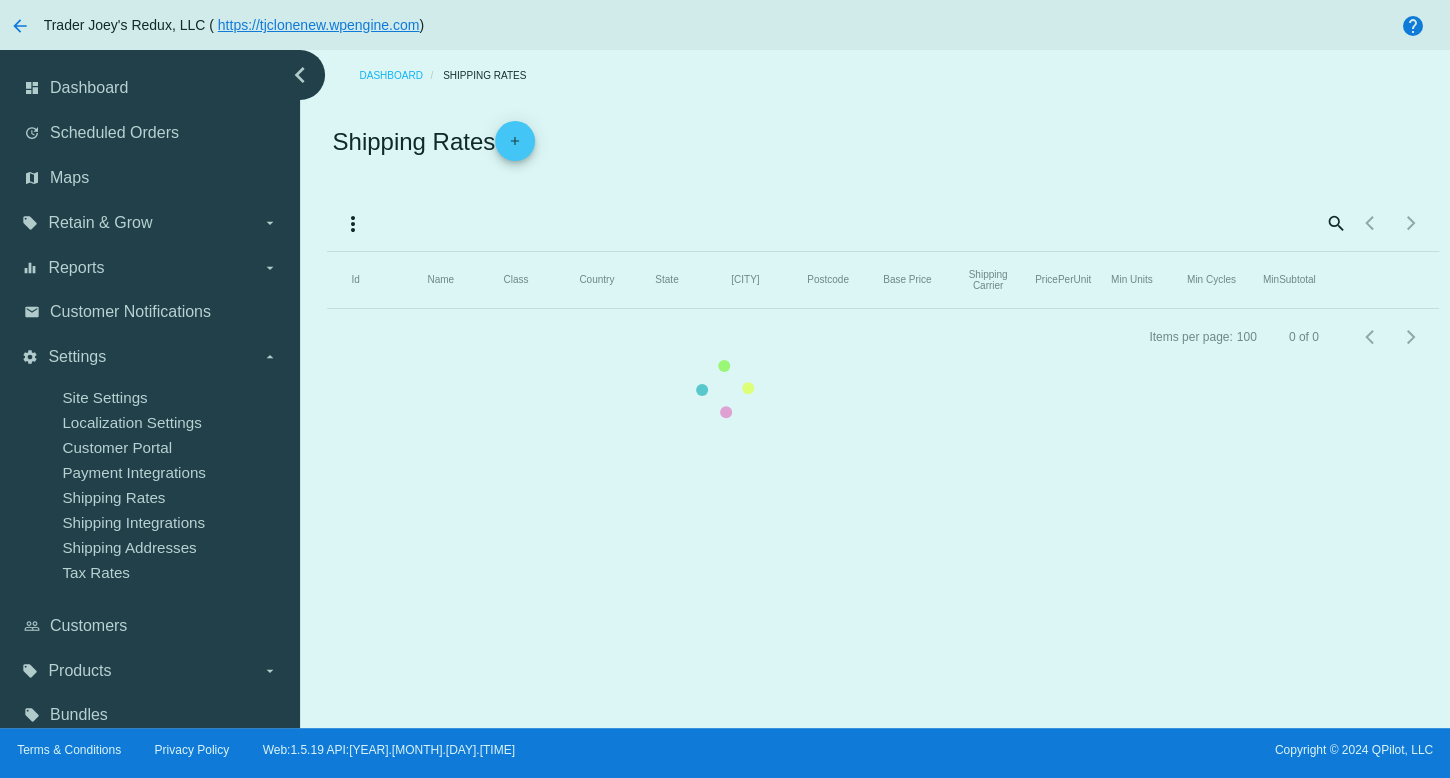 click on "Id   Name   Class   Country   State   City   Postcode   Base Price   Shipping Carrier   PricePerUnit   Min Units   Min Cycles   MinSubtotal" 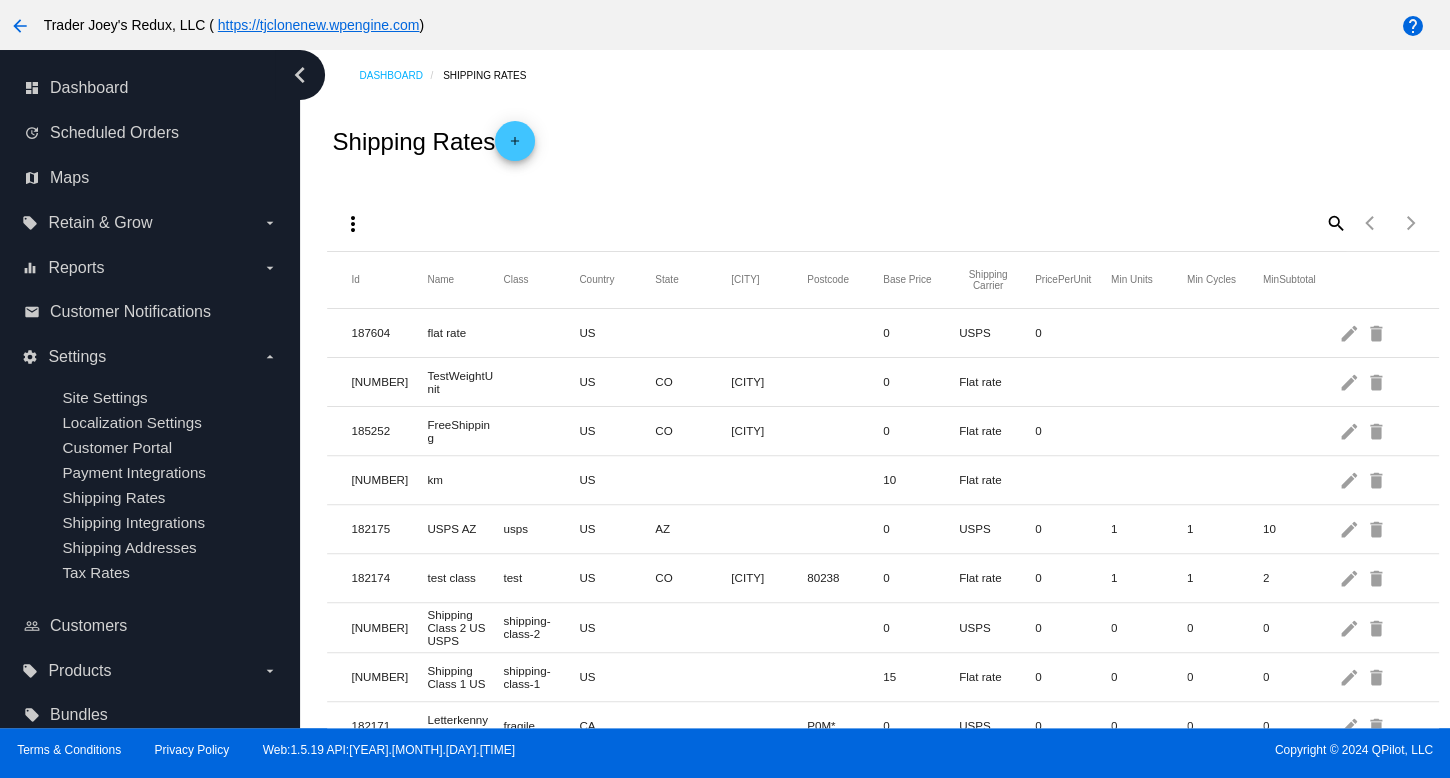 click on "dashboard
Dashboard
update
Scheduled Orders
map
Maps
local_offer
Retain & Grow
arrow_drop_down
equalizer
Reports
arrow_drop_down
email
Customer Notifications
settings" at bounding box center [150, 402] 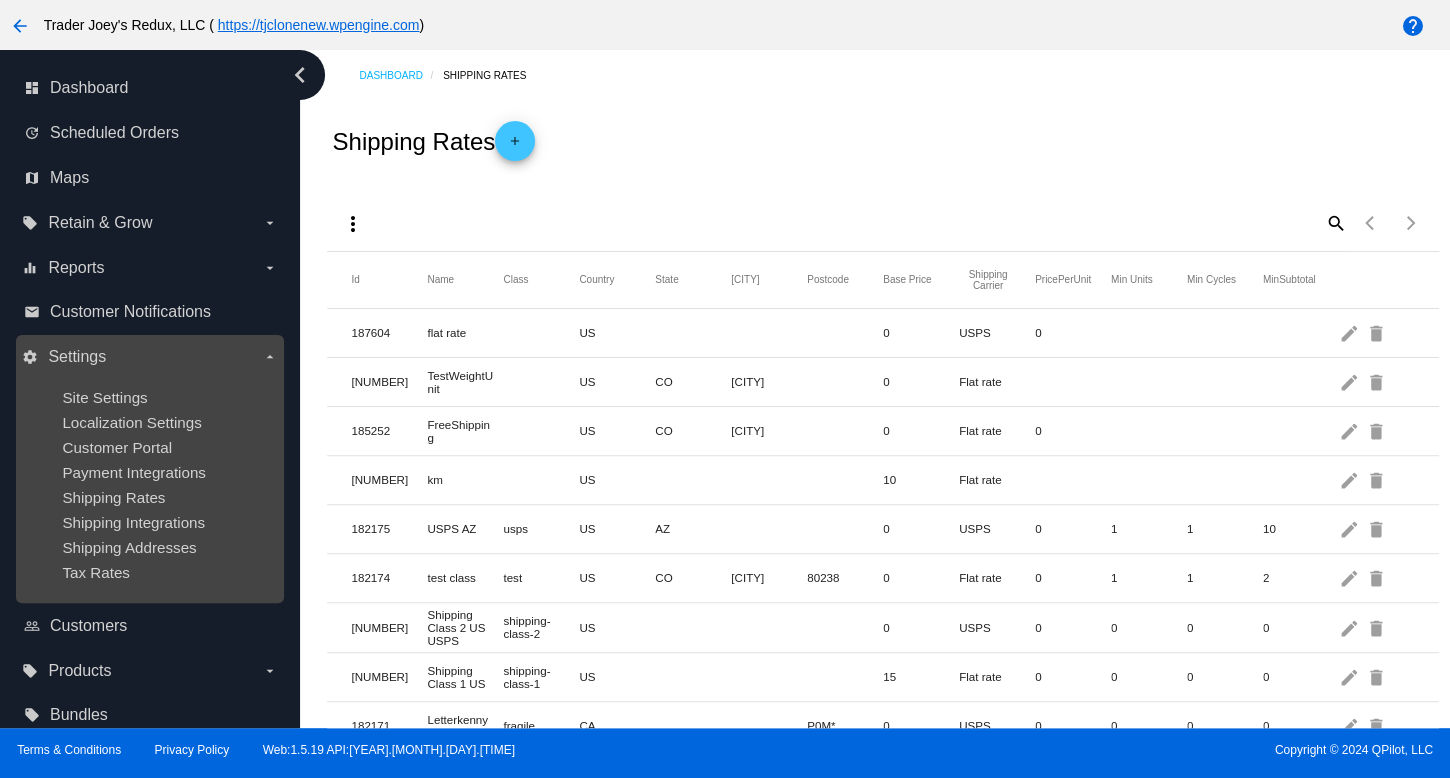 drag, startPoint x: 45, startPoint y: 490, endPoint x: 155, endPoint y: 511, distance: 111.9866 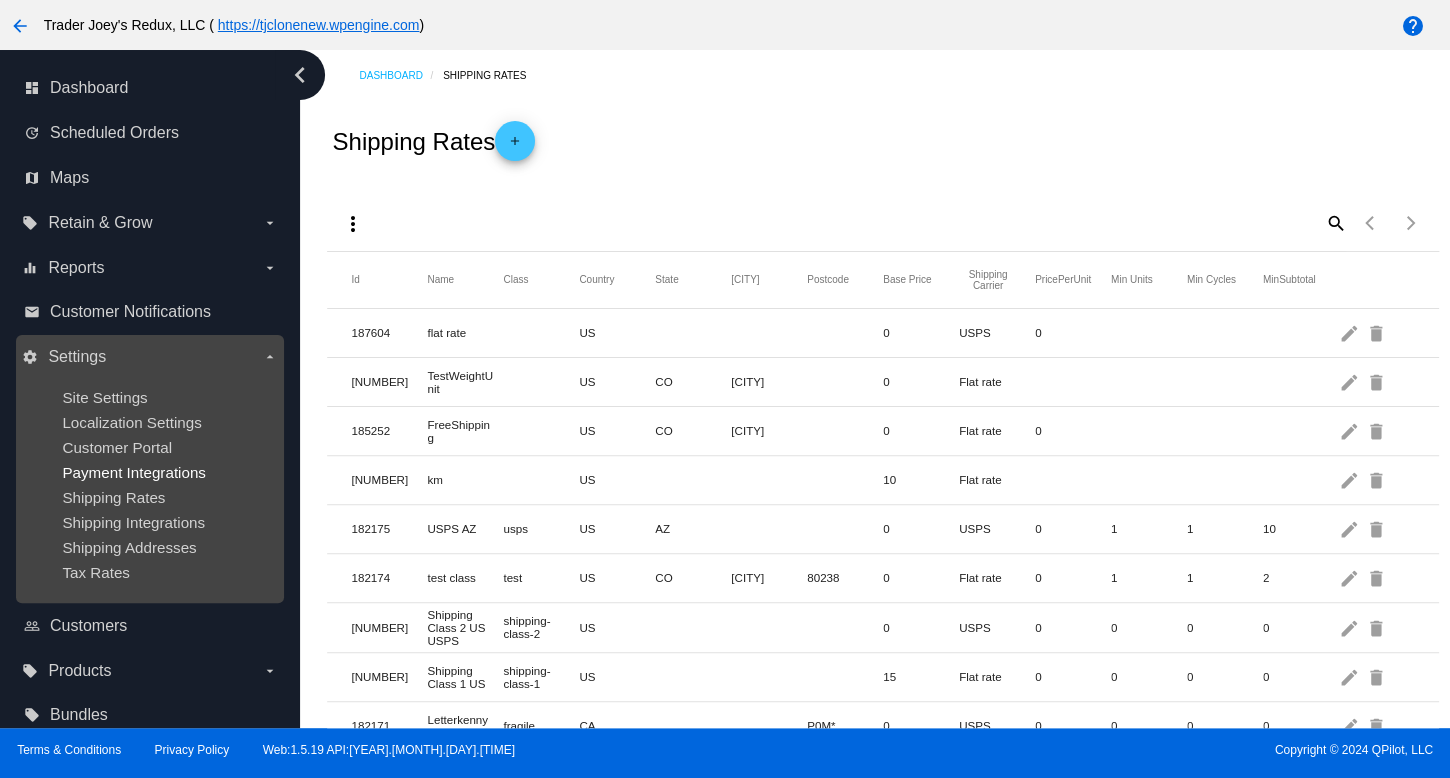 click on "Payment Integrations" at bounding box center (134, 472) 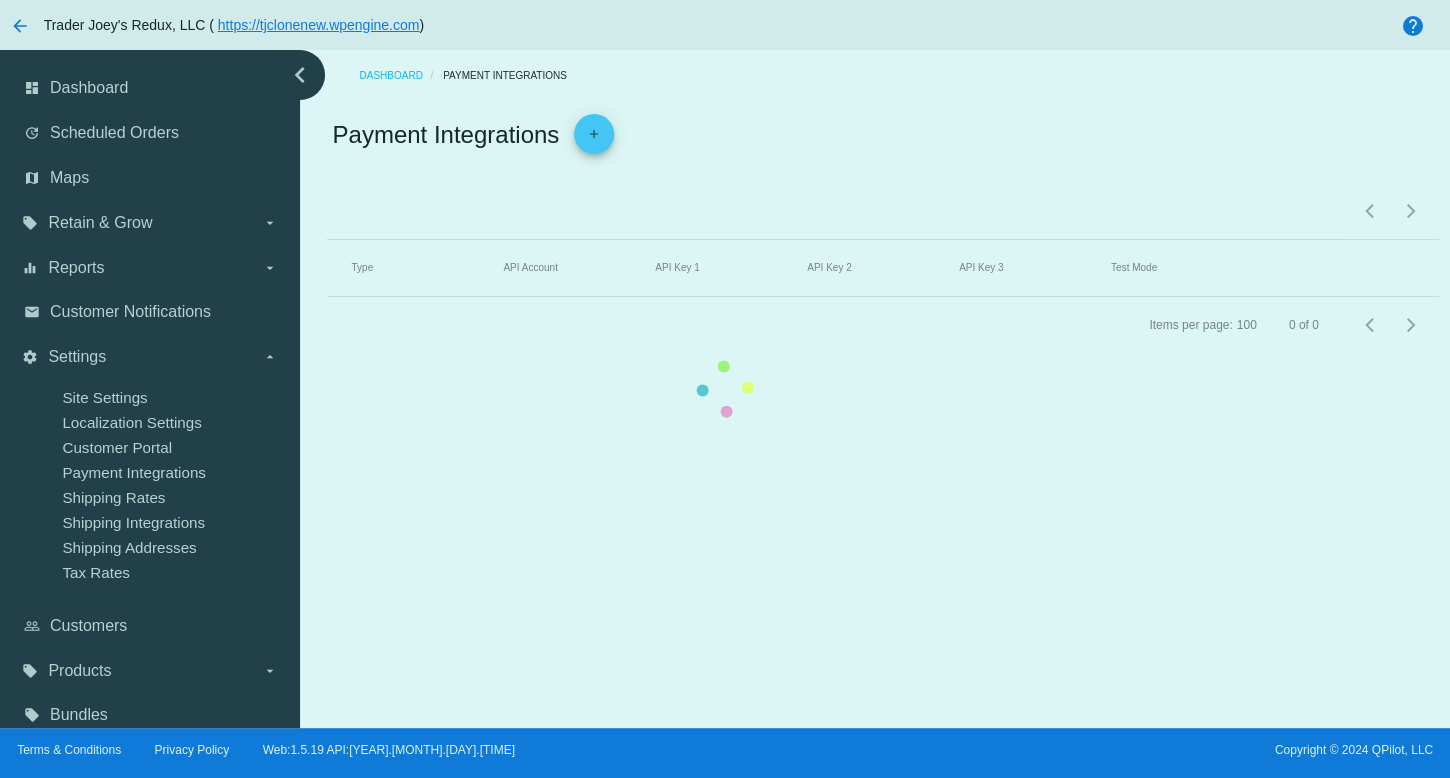 click on "Type   API Account   API Key 1   API Key 2   API Key 3   Test Mode" 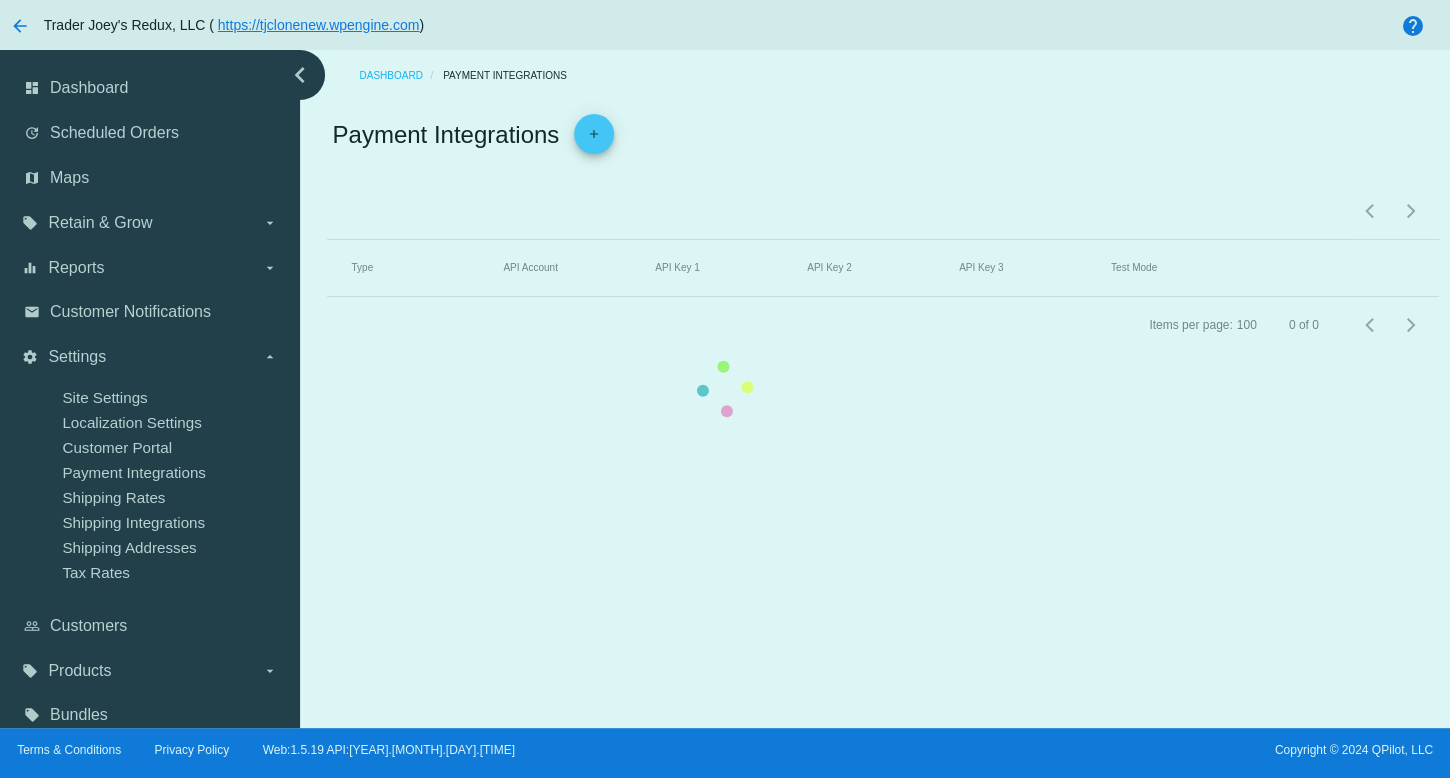 click on "Type   API Account   API Key 1   API Key 2   API Key 3   Test Mode" 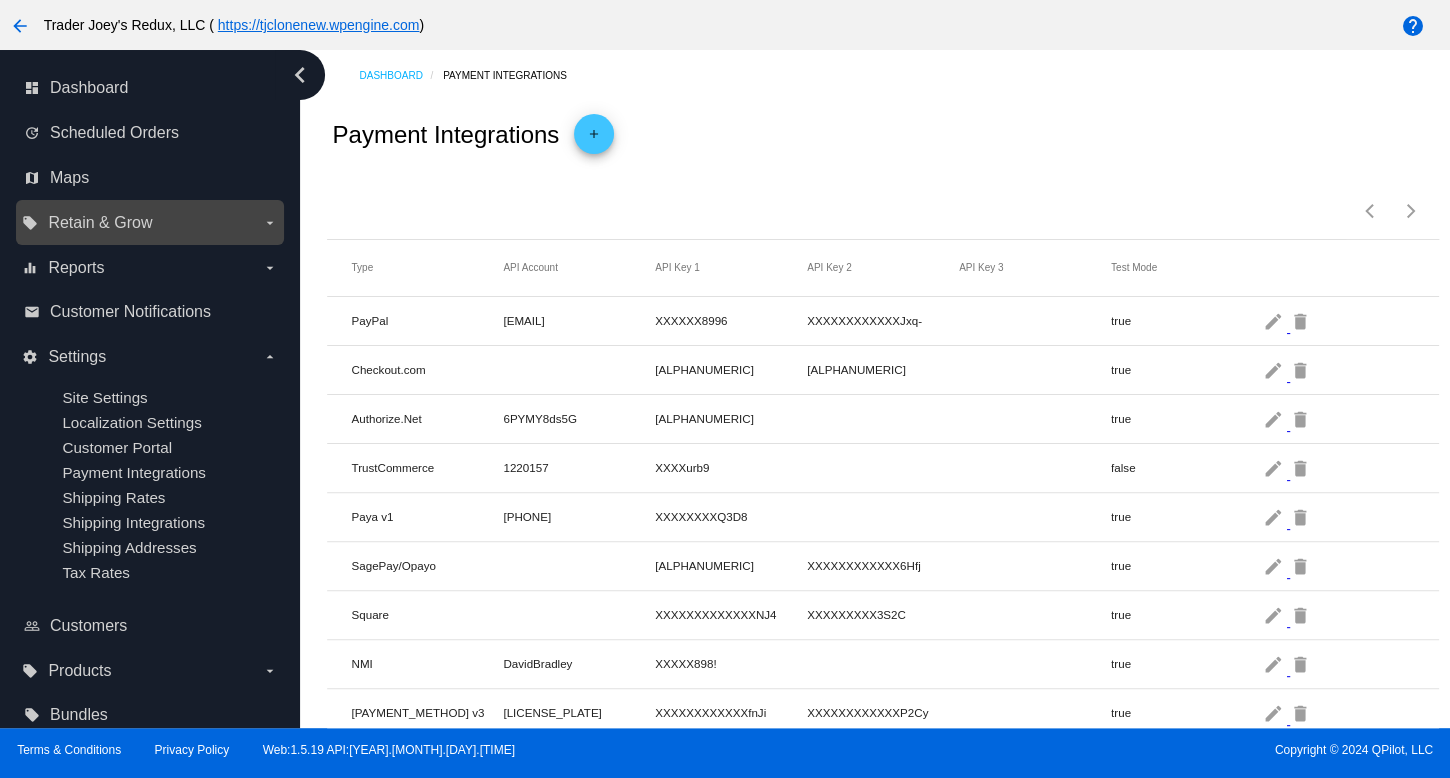 click on "local_offer
Retain & Grow
arrow_drop_down" at bounding box center (149, 223) 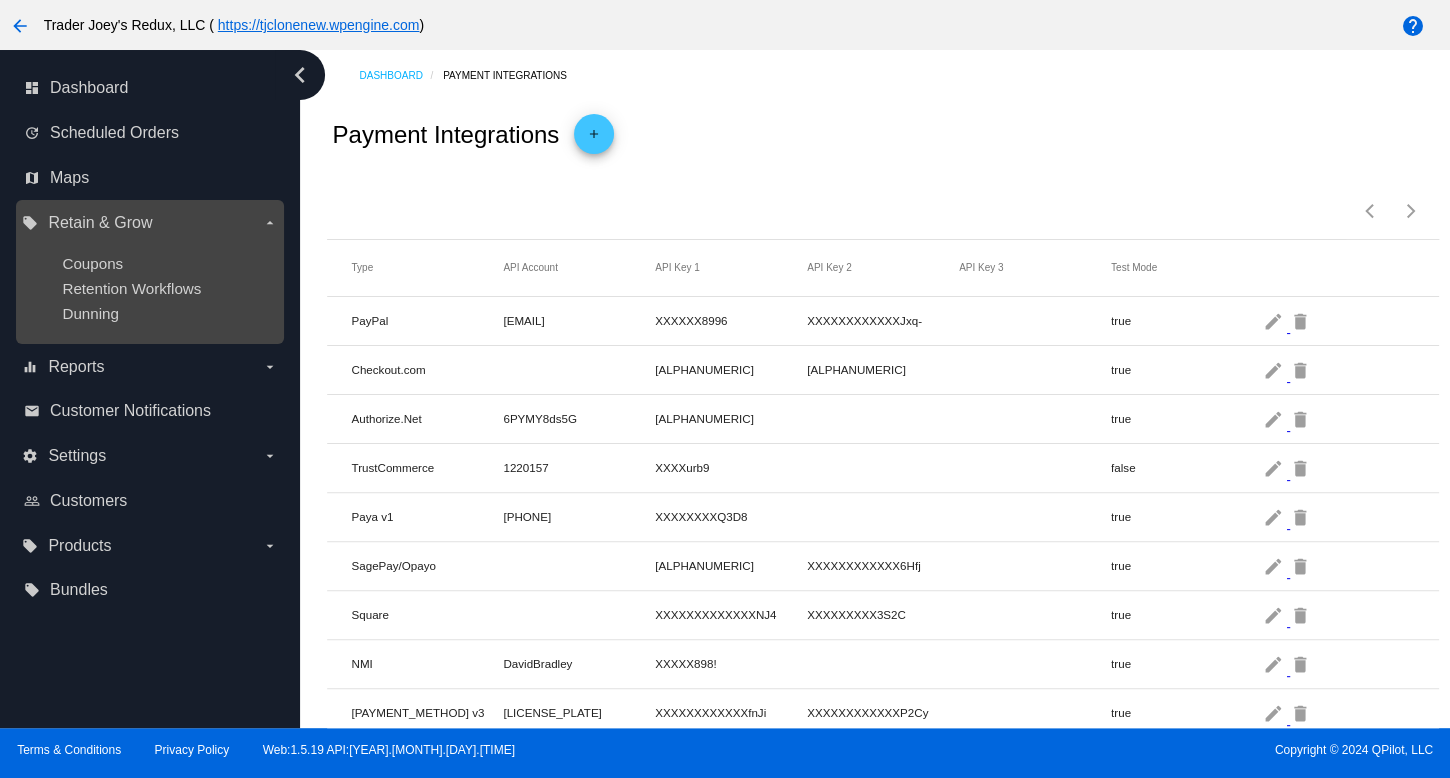 click on "Coupons
Retention Workflows
Dunning" at bounding box center (149, 288) 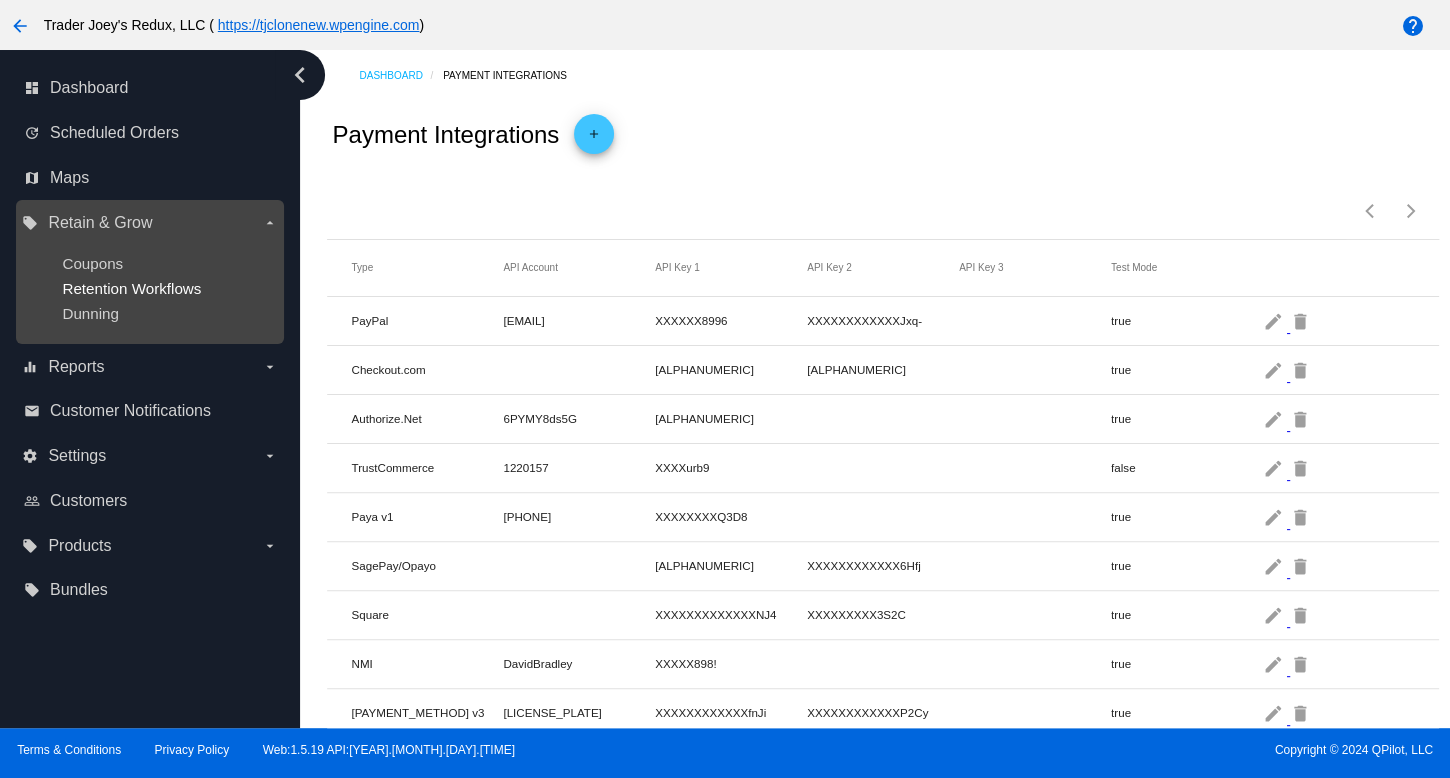 click on "Retention Workflows" at bounding box center [131, 288] 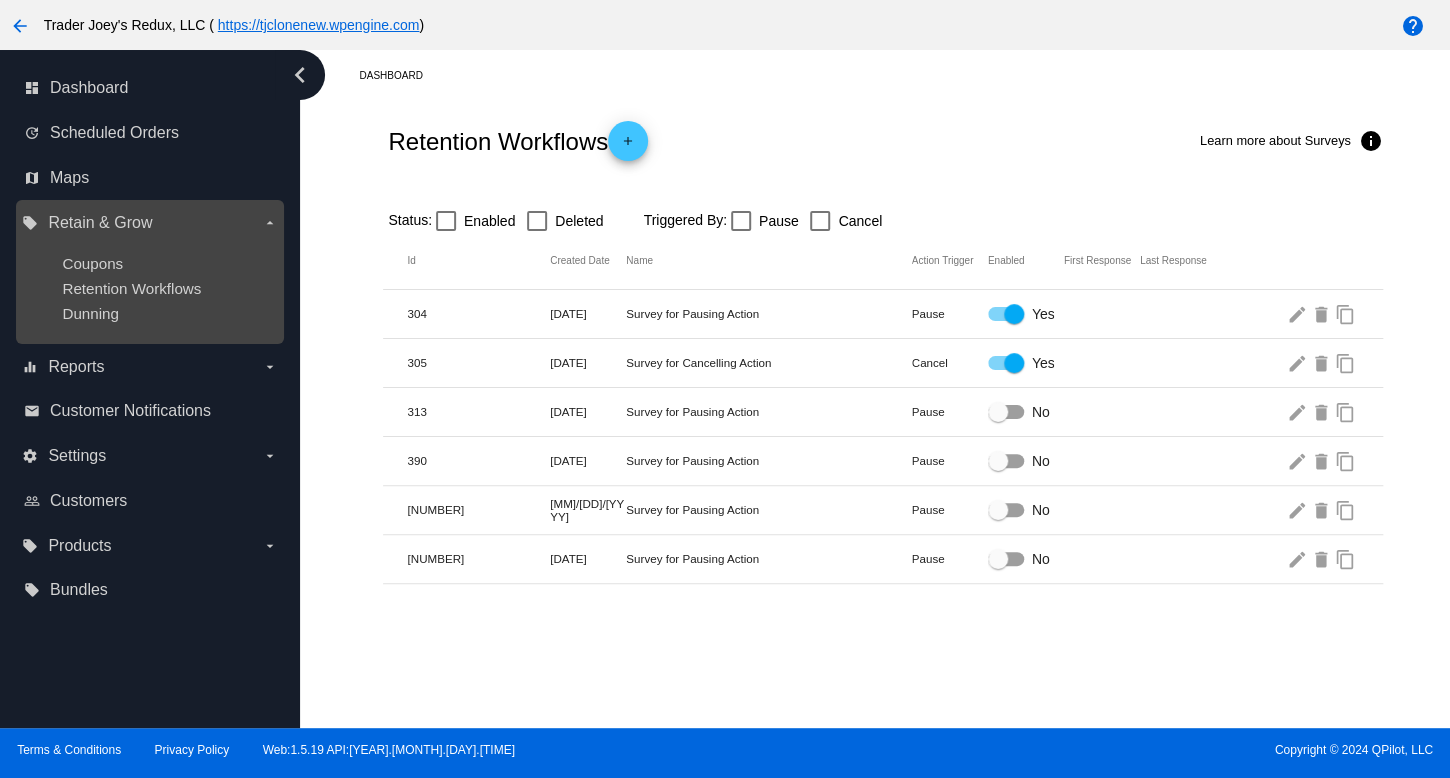click on "Retain & Grow" at bounding box center [100, 223] 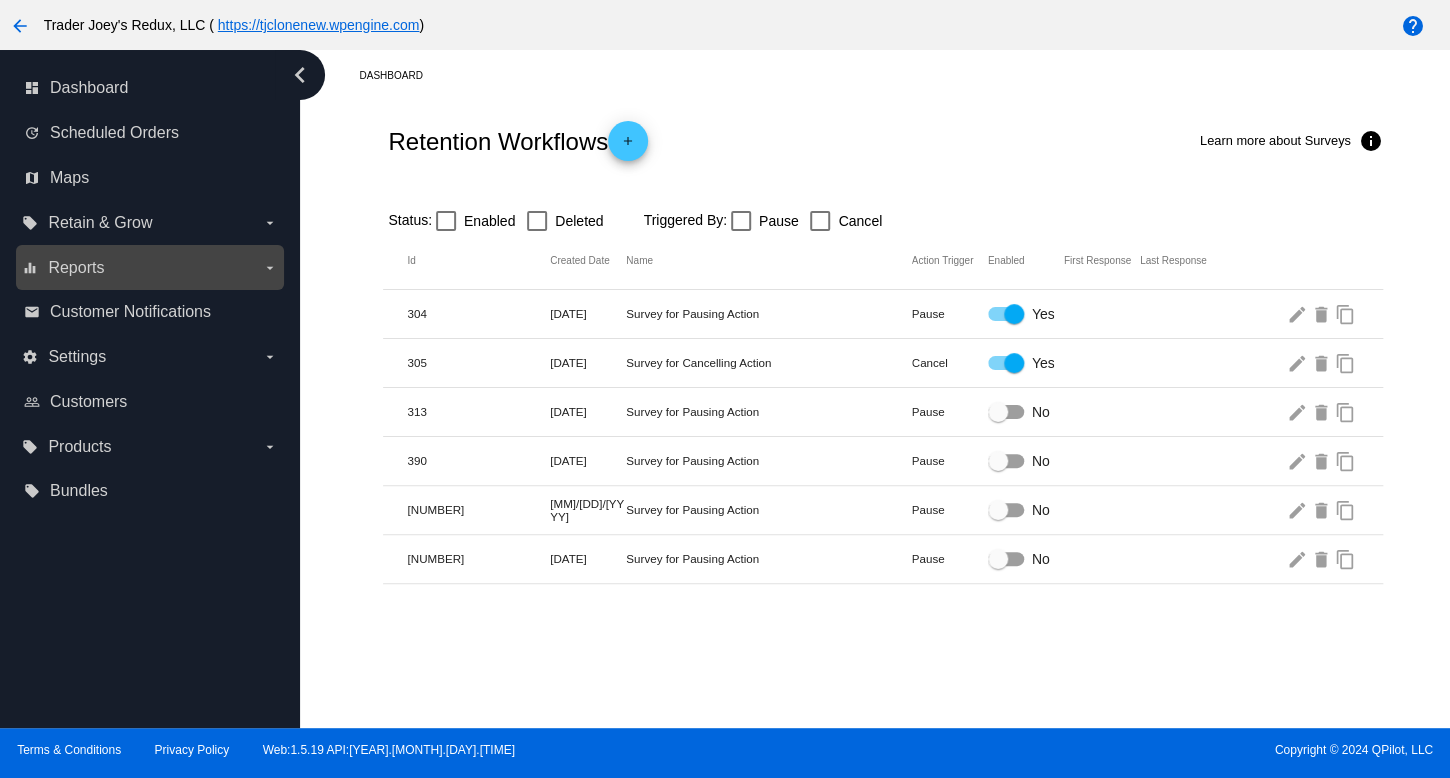 click on "equalizer
Reports
arrow_drop_down" at bounding box center (149, 268) 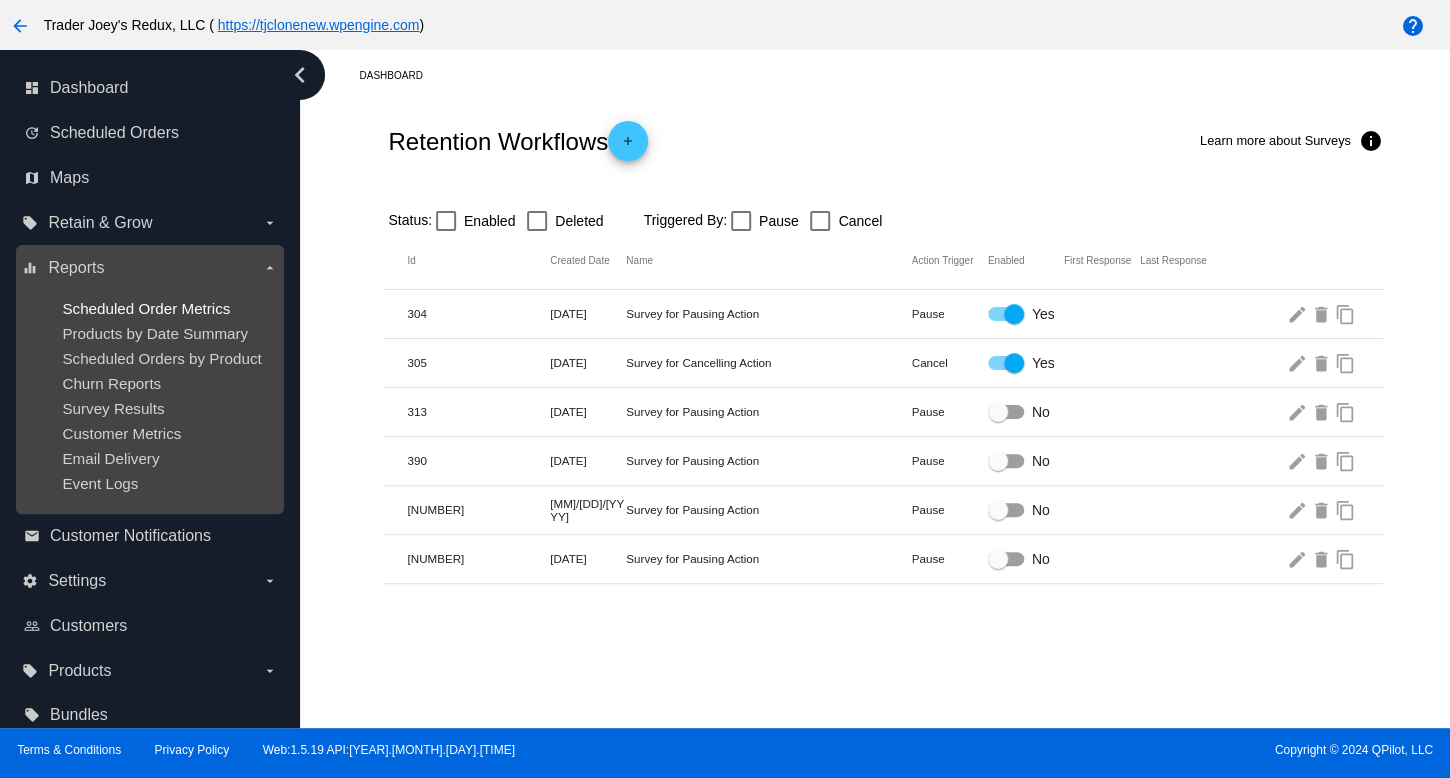 click on "Scheduled Order Metrics" at bounding box center (146, 308) 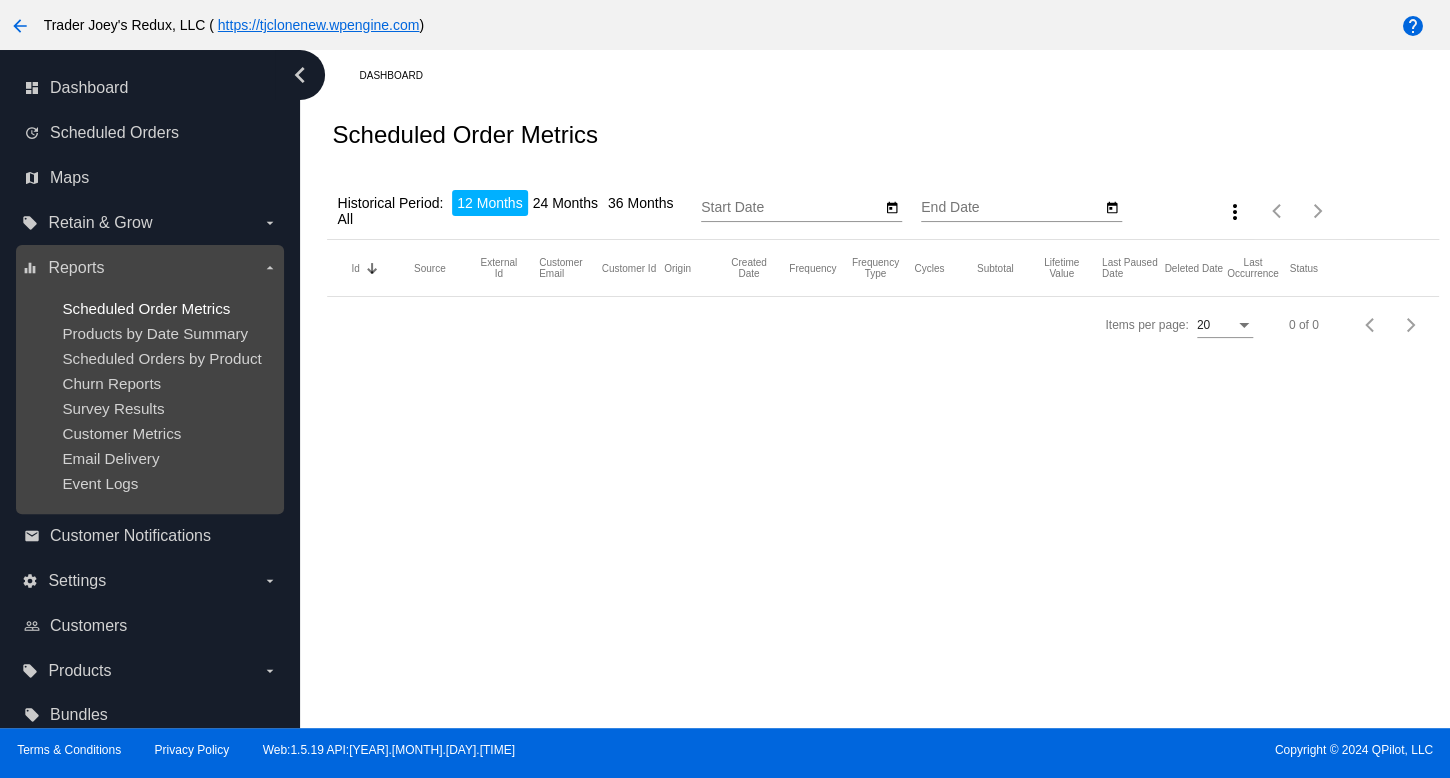 type on "[DATE]" 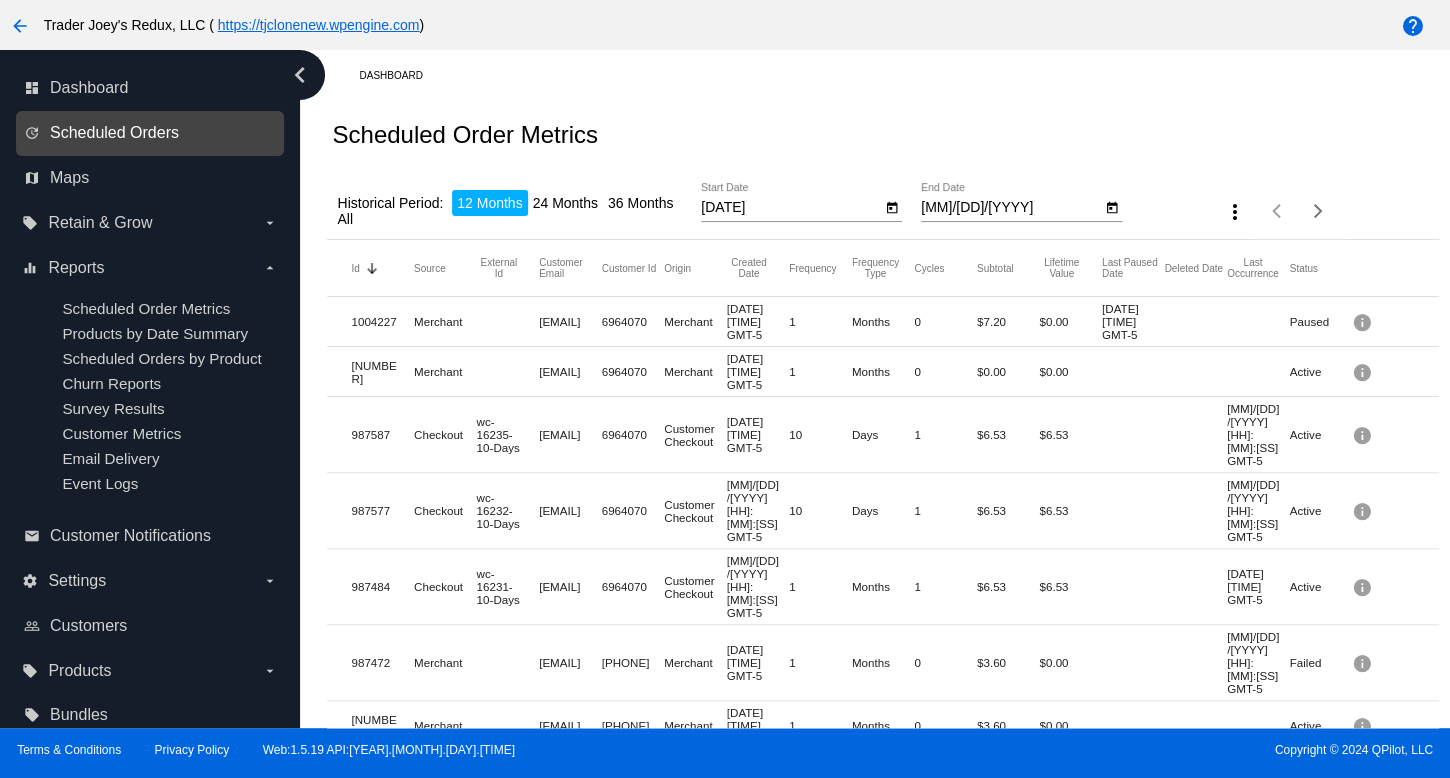 click on "Scheduled Orders" at bounding box center (114, 133) 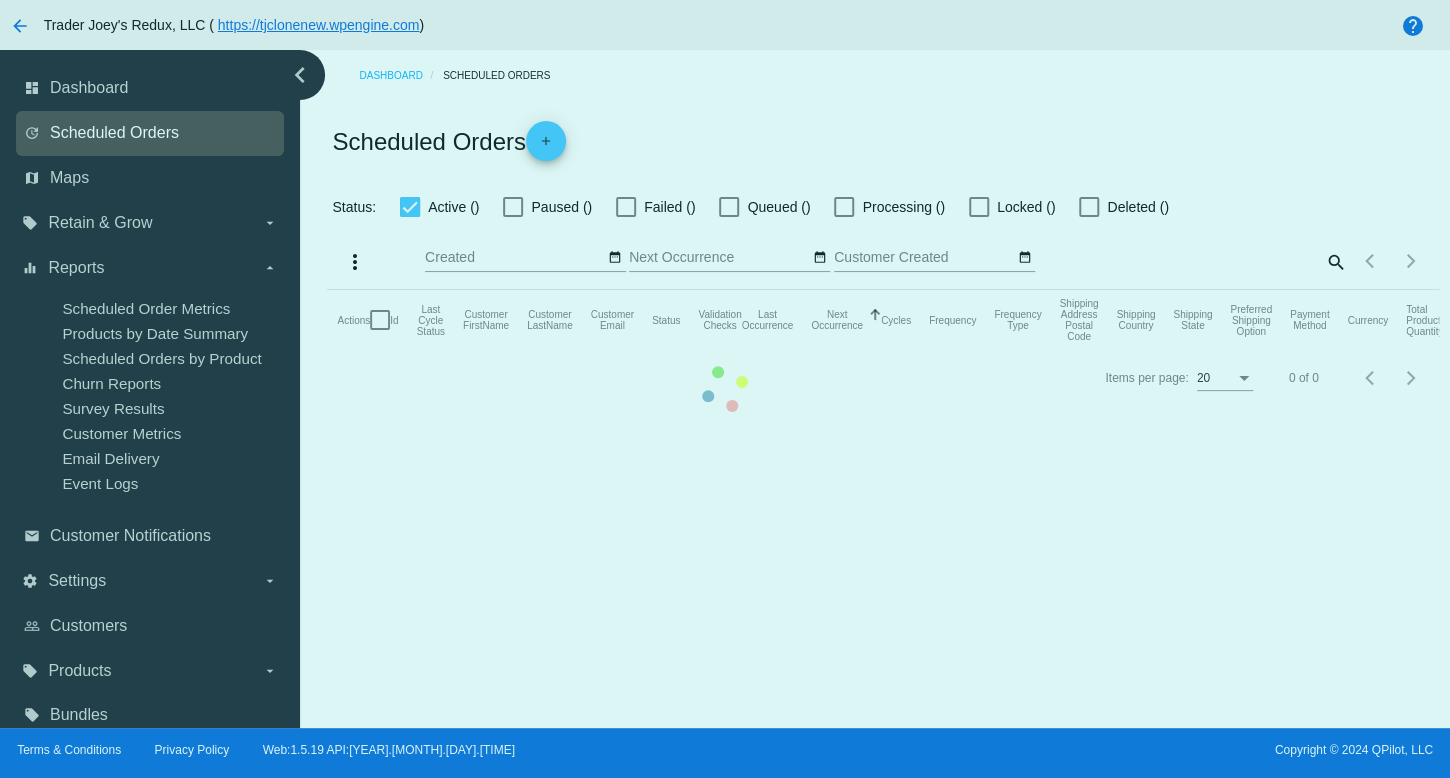 checkbox on "false" 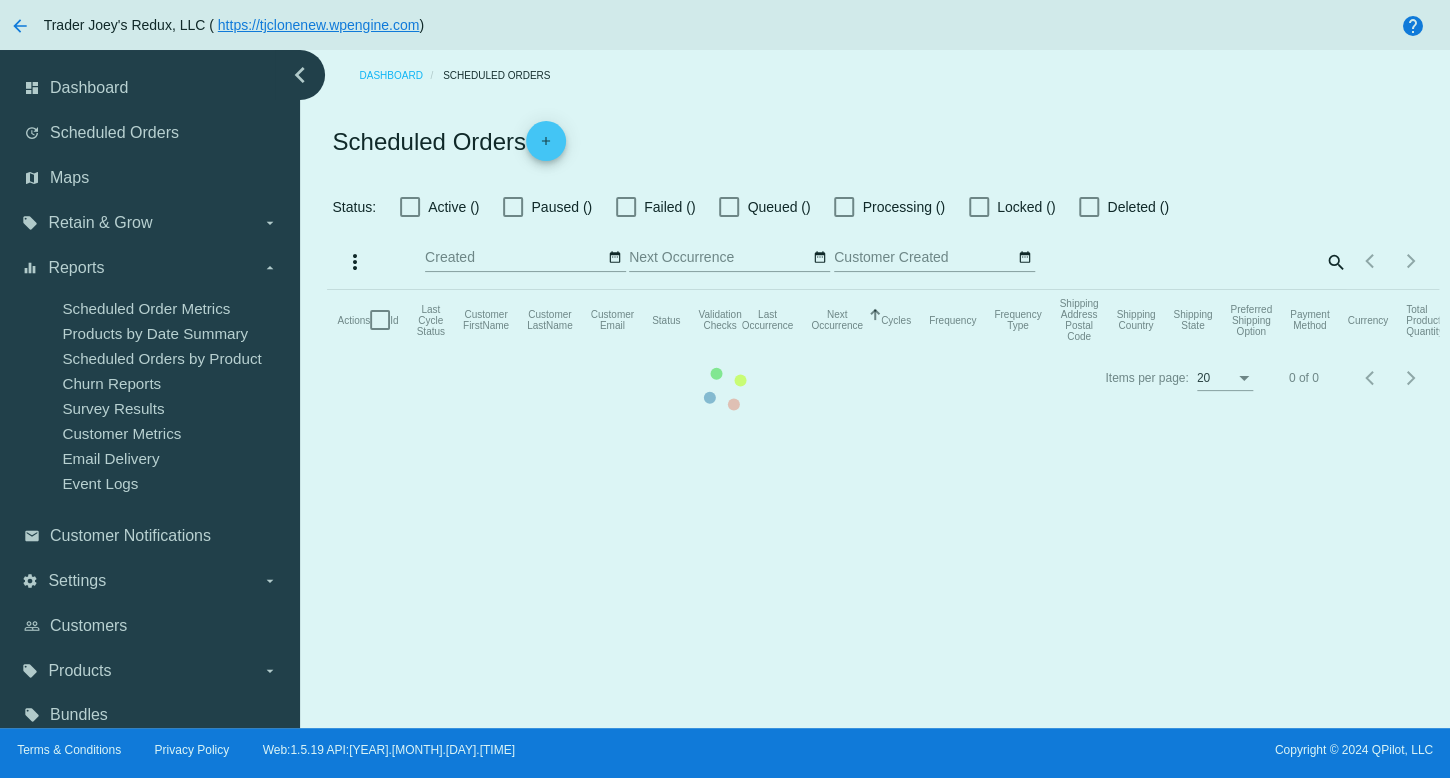 drag, startPoint x: 94, startPoint y: 130, endPoint x: 73, endPoint y: 71, distance: 62.625874 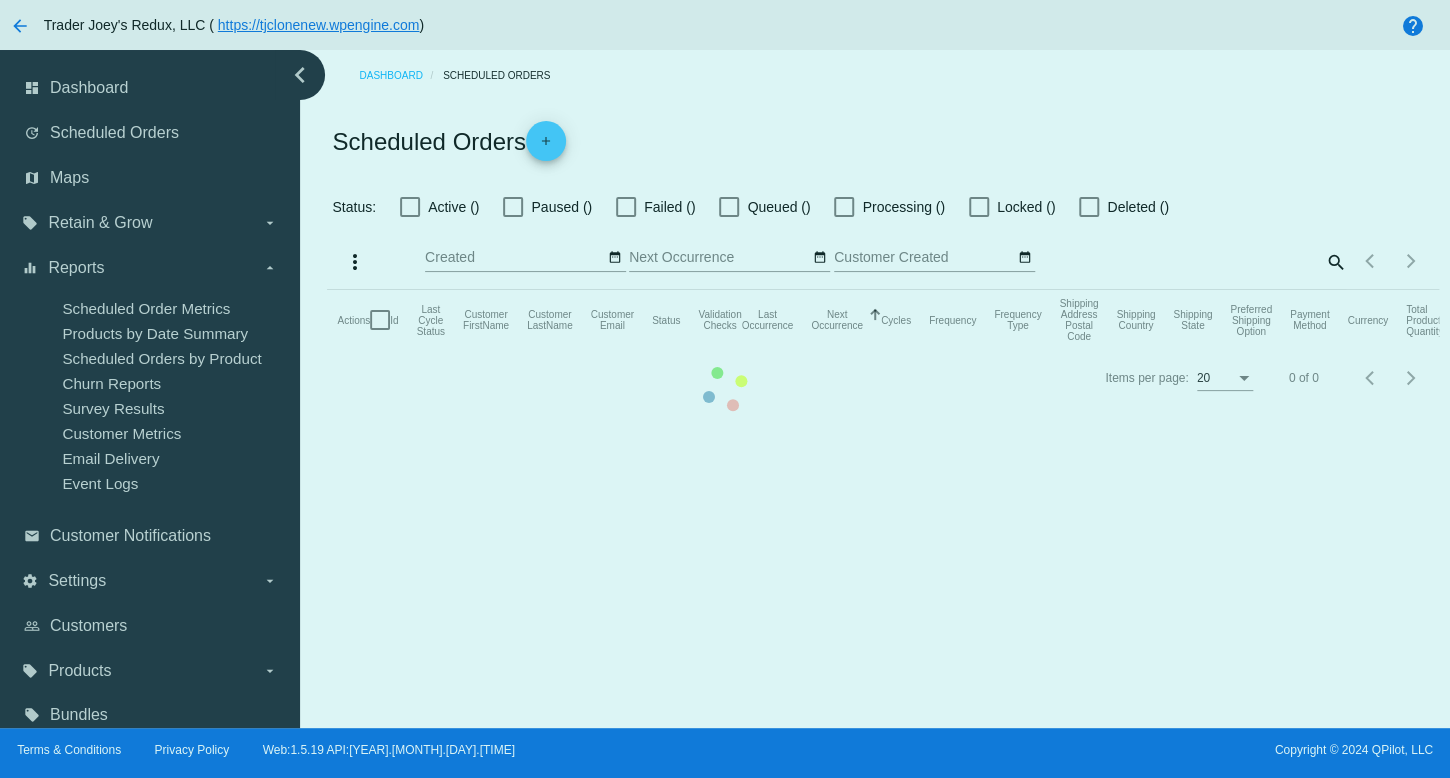 click on "Actions
Id   Last Cycle Status   Customer FirstName   Customer LastName   Customer Email   Status   Validation Checks   Last Occurrence   Next Occurrence   Sorted by NextOccurrenceUtc ascending  Cycles   Frequency   Frequency Type   Shipping Address Postal Code
Shipping Country
Shipping State
Preferred Shipping Option
Payment Method   Currency   Total Product Quantity   Scheduled Order Subtotal
Scheduled Order LTV" 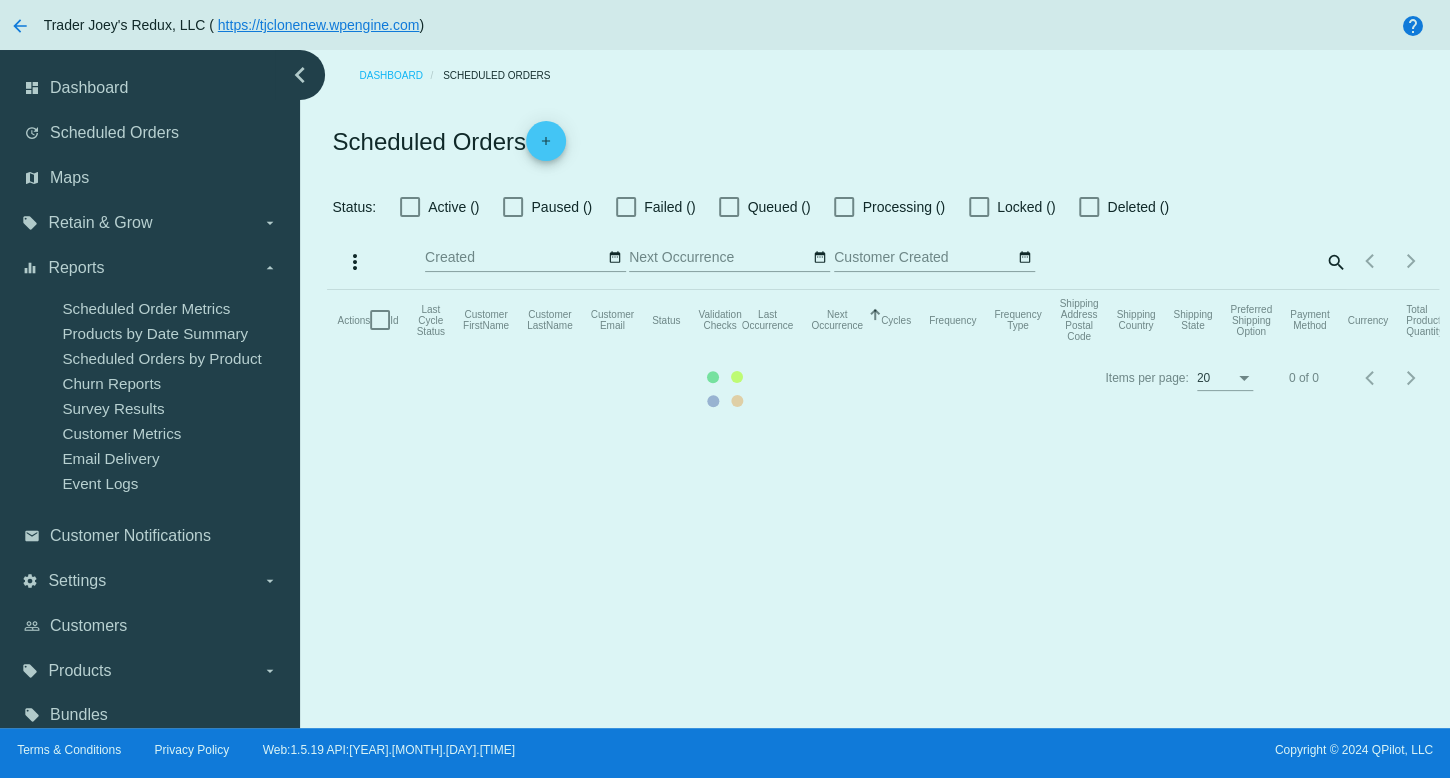 click on "Actions
Id   Last Cycle Status   Customer FirstName   Customer LastName   Customer Email   Status   Validation Checks   Last Occurrence   Next Occurrence   Sorted by NextOccurrenceUtc ascending  Cycles   Frequency   Frequency Type   Shipping Address Postal Code
Shipping Country
Shipping State
Preferred Shipping Option
Payment Method   Currency   Total Product Quantity   Scheduled Order Subtotal
Scheduled Order LTV" 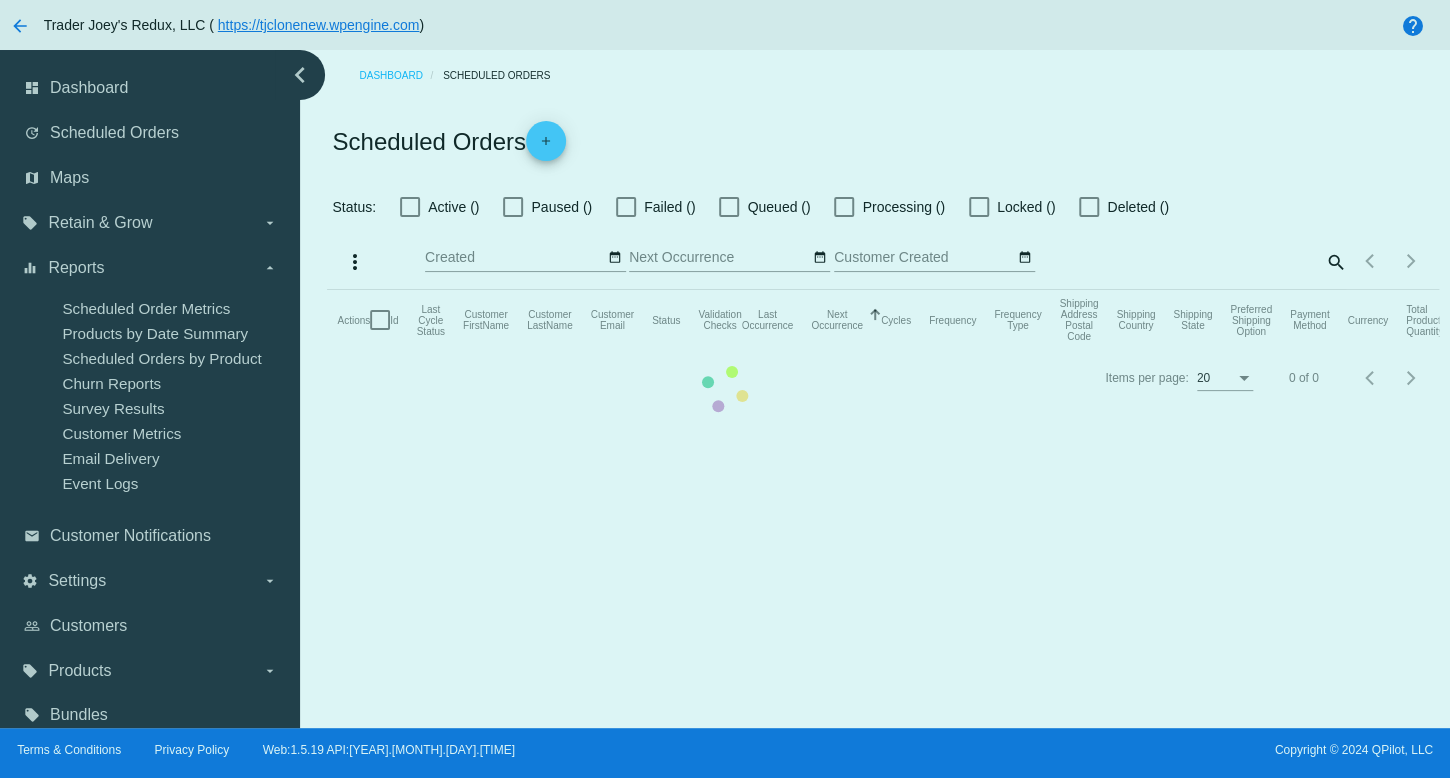 click on "Actions
Id   Last Cycle Status   Customer FirstName   Customer LastName   Customer Email   Status   Validation Checks   Last Occurrence   Next Occurrence   Sorted by NextOccurrenceUtc ascending  Cycles   Frequency   Frequency Type   Shipping Address Postal Code
Shipping Country
Shipping State
Preferred Shipping Option
Payment Method   Currency   Total Product Quantity   Scheduled Order Subtotal
Scheduled Order LTV" 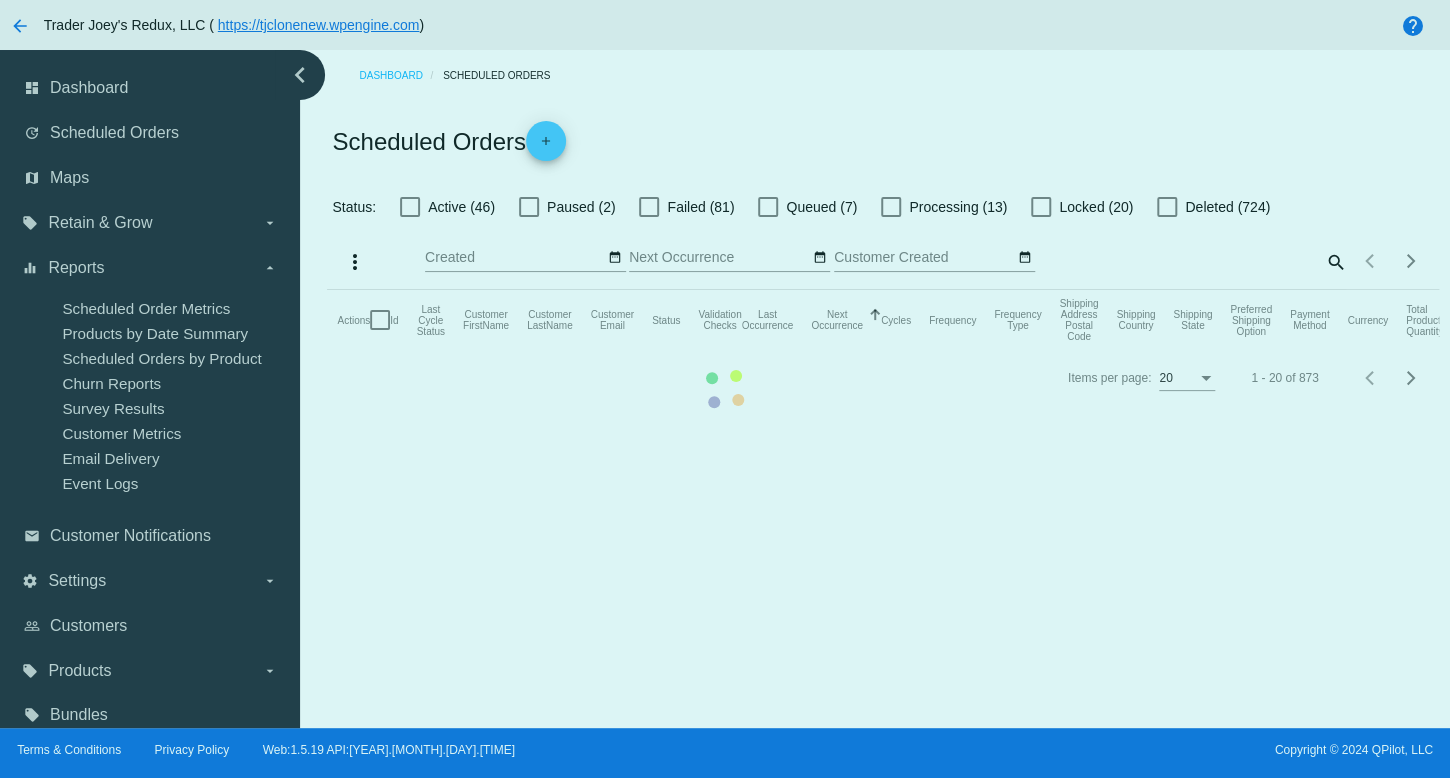 click on "Actions
Id   Last Cycle Status   Customer FirstName   Customer LastName   Customer Email   Status   Validation Checks   Last Occurrence   Next Occurrence   Sorted by NextOccurrenceUtc ascending  Cycles   Frequency   Frequency Type   Shipping Address Postal Code
Shipping Country
Shipping State
Preferred Shipping Option
Payment Method   Currency   Total Product Quantity   Scheduled Order Subtotal
Scheduled Order LTV" 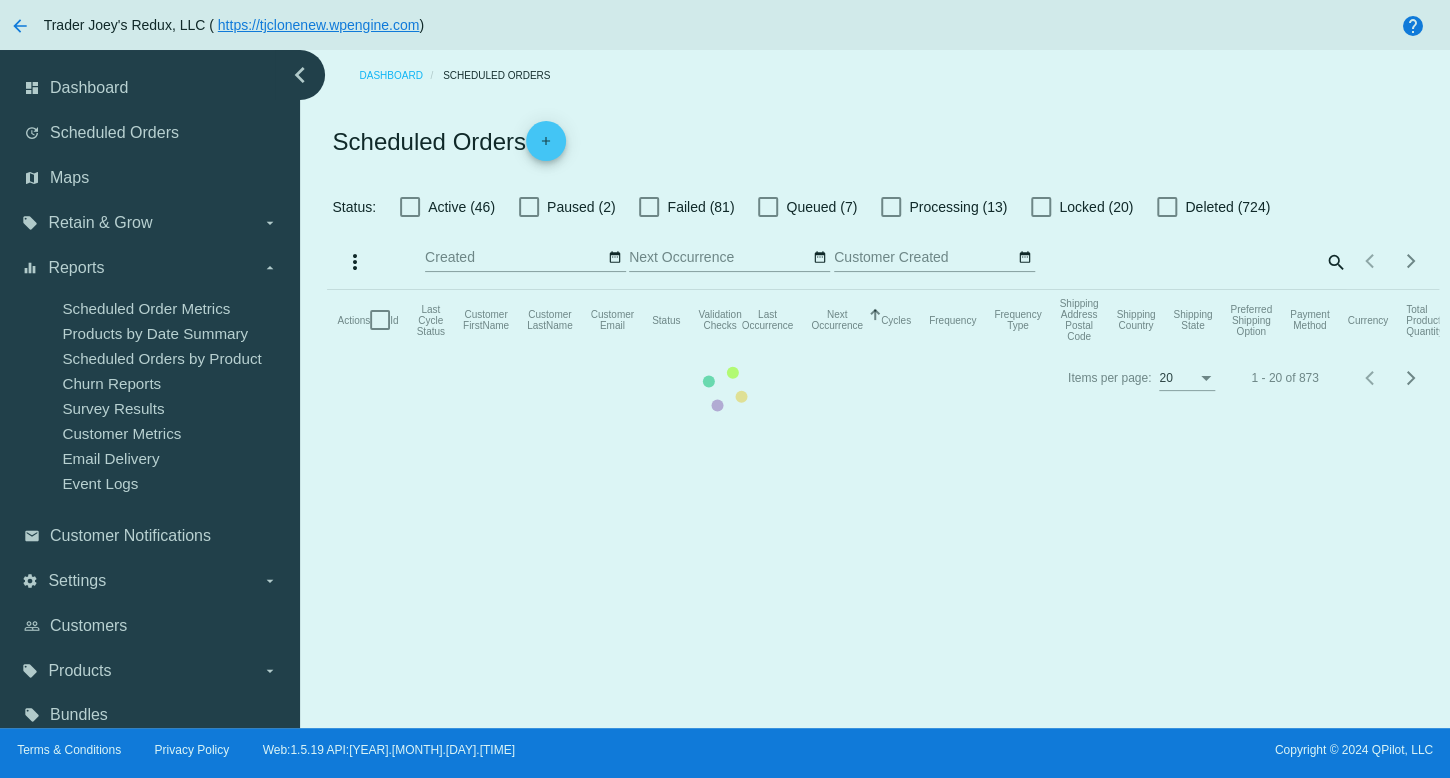click on "Actions
Id   Last Cycle Status   Customer FirstName   Customer LastName   Customer Email   Status   Validation Checks   Last Occurrence   Next Occurrence   Sorted by NextOccurrenceUtc ascending  Cycles   Frequency   Frequency Type   Shipping Address Postal Code
Shipping Country
Shipping State
Preferred Shipping Option
Payment Method   Currency   Total Product Quantity   Scheduled Order Subtotal
Scheduled Order LTV" 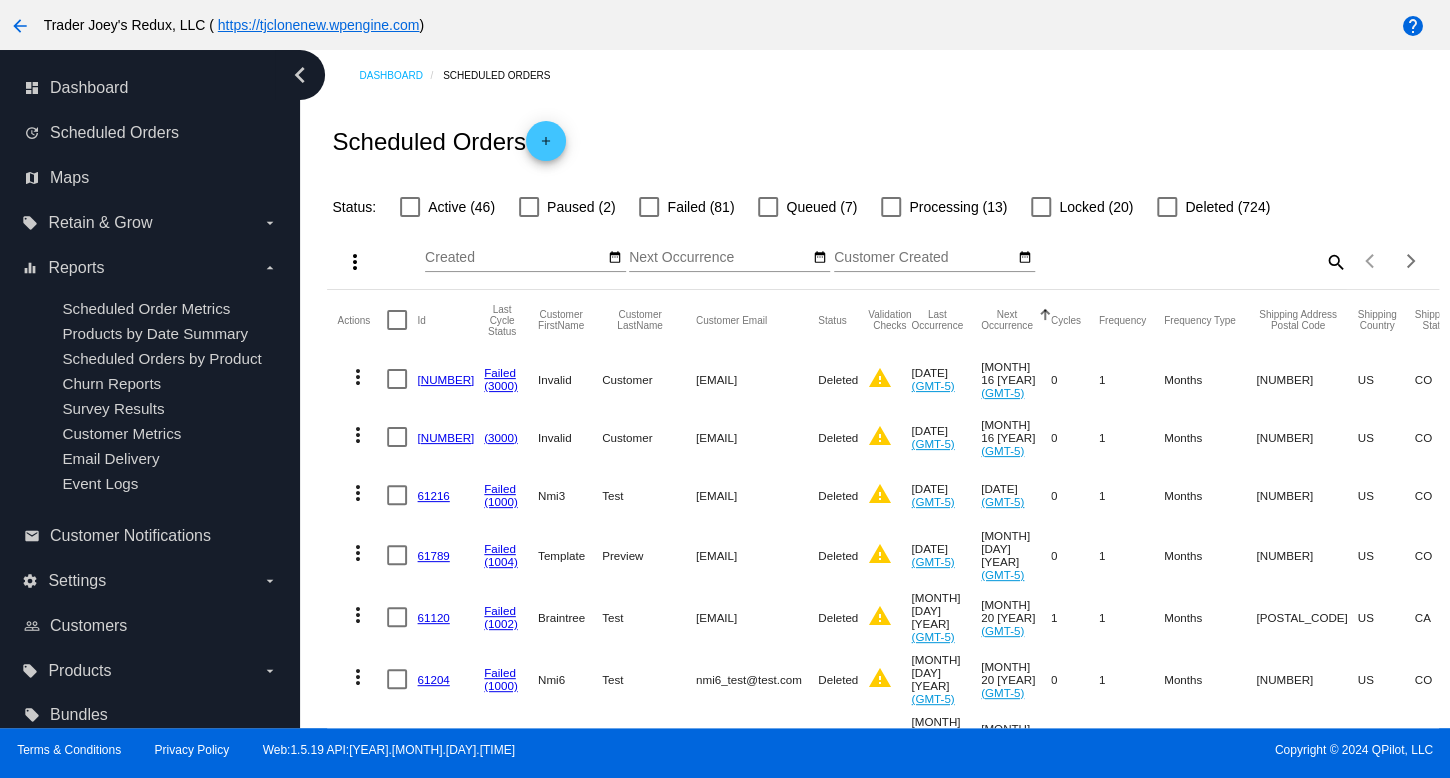 click on "dashboard
Dashboard
update
Scheduled Orders
map
Maps
local_offer
Retain & Grow
arrow_drop_down
equalizer
Reports
arrow_drop_down
Scheduled Order Metrics" at bounding box center (150, 402) 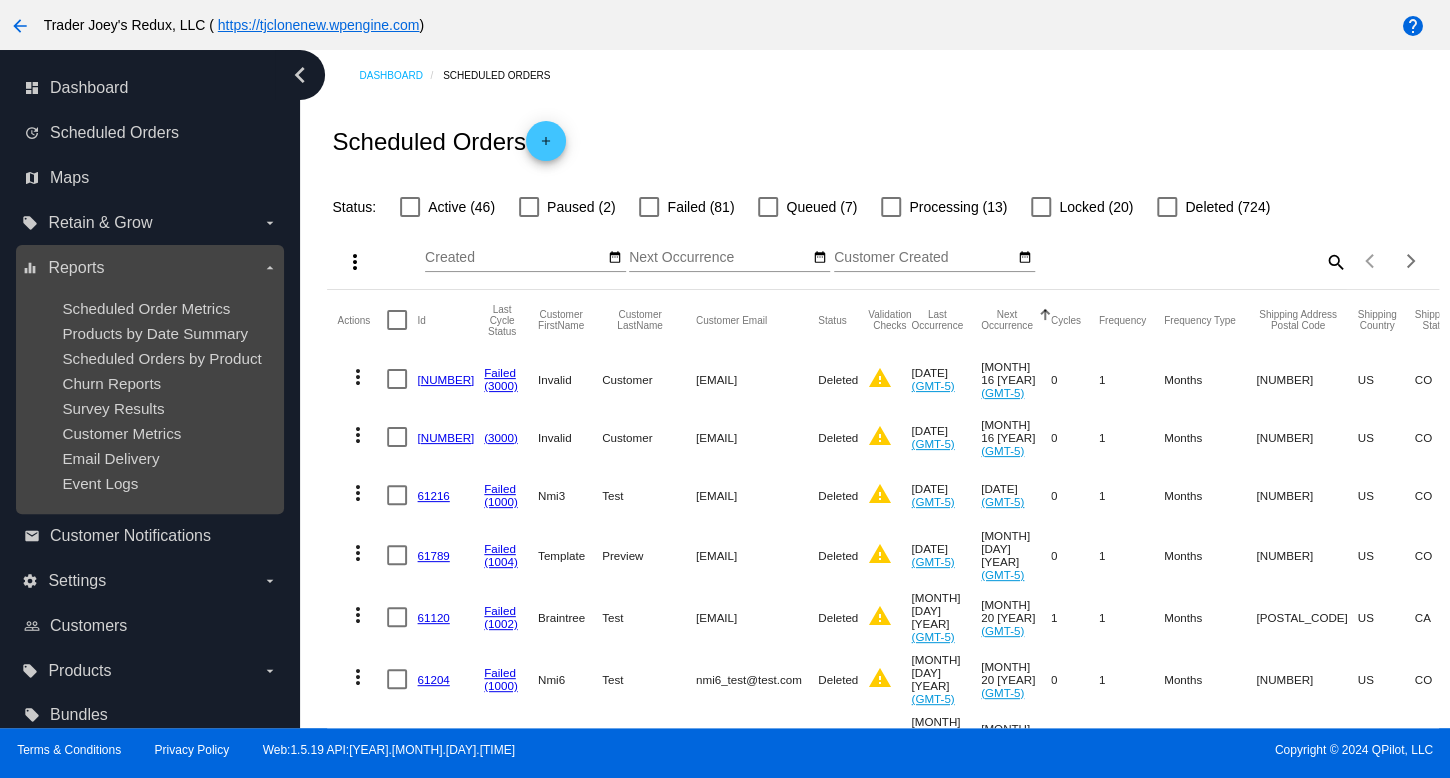 click on "Scheduled Order Metrics
Products by Date Summary
Scheduled Orders by Product
Churn Reports
Survey Results
Customer Metrics
Email Delivery
Event Logs" at bounding box center (149, 396) 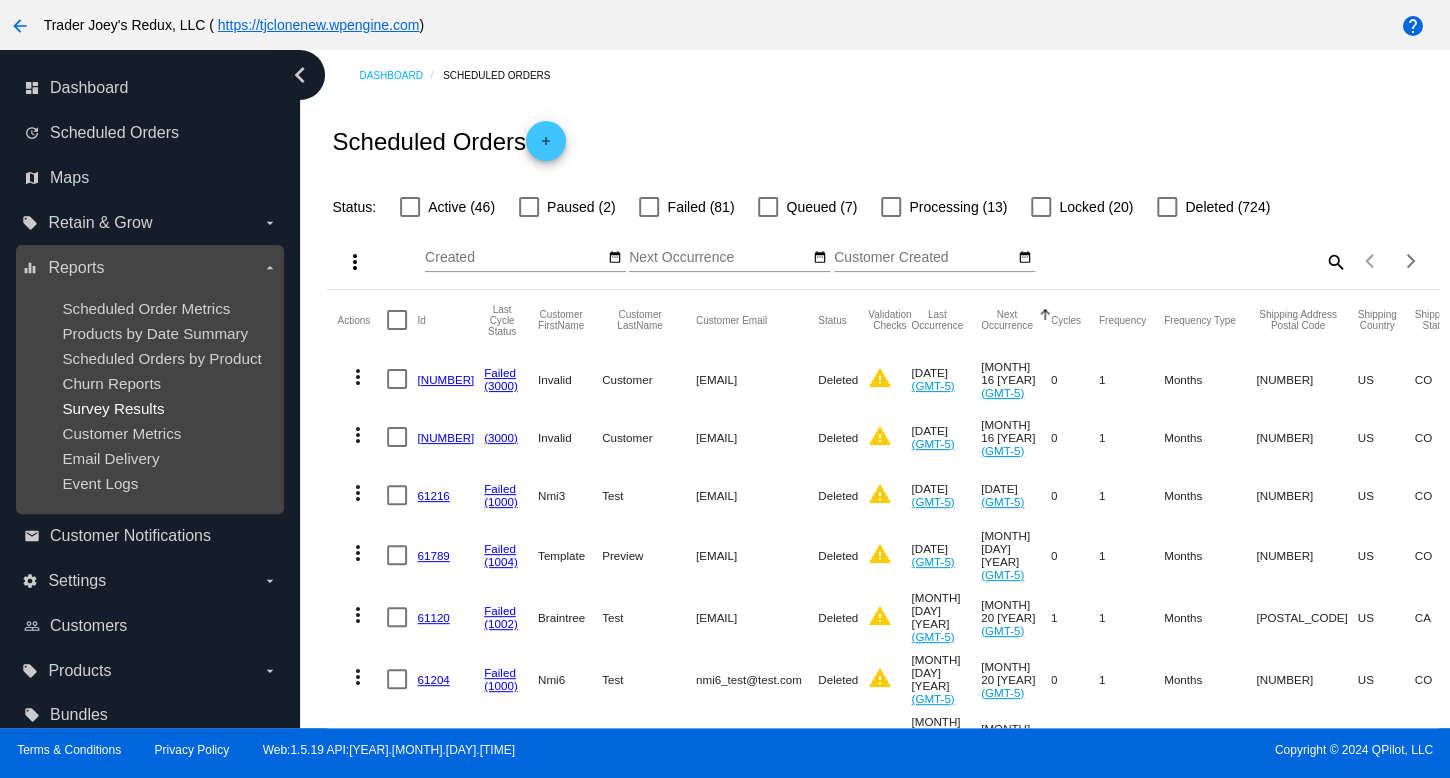 click on "Survey Results" at bounding box center (113, 408) 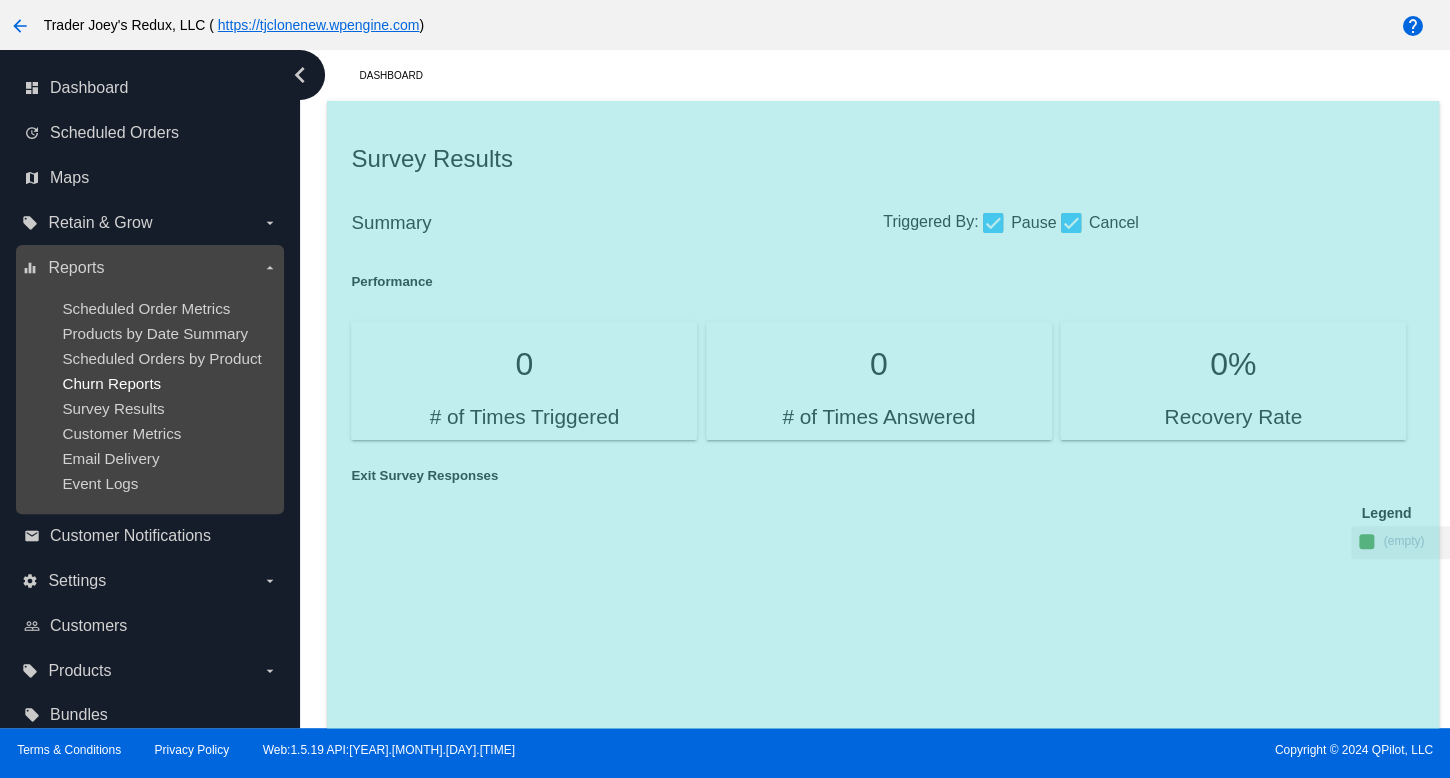 click on "Churn Reports" at bounding box center (111, 383) 